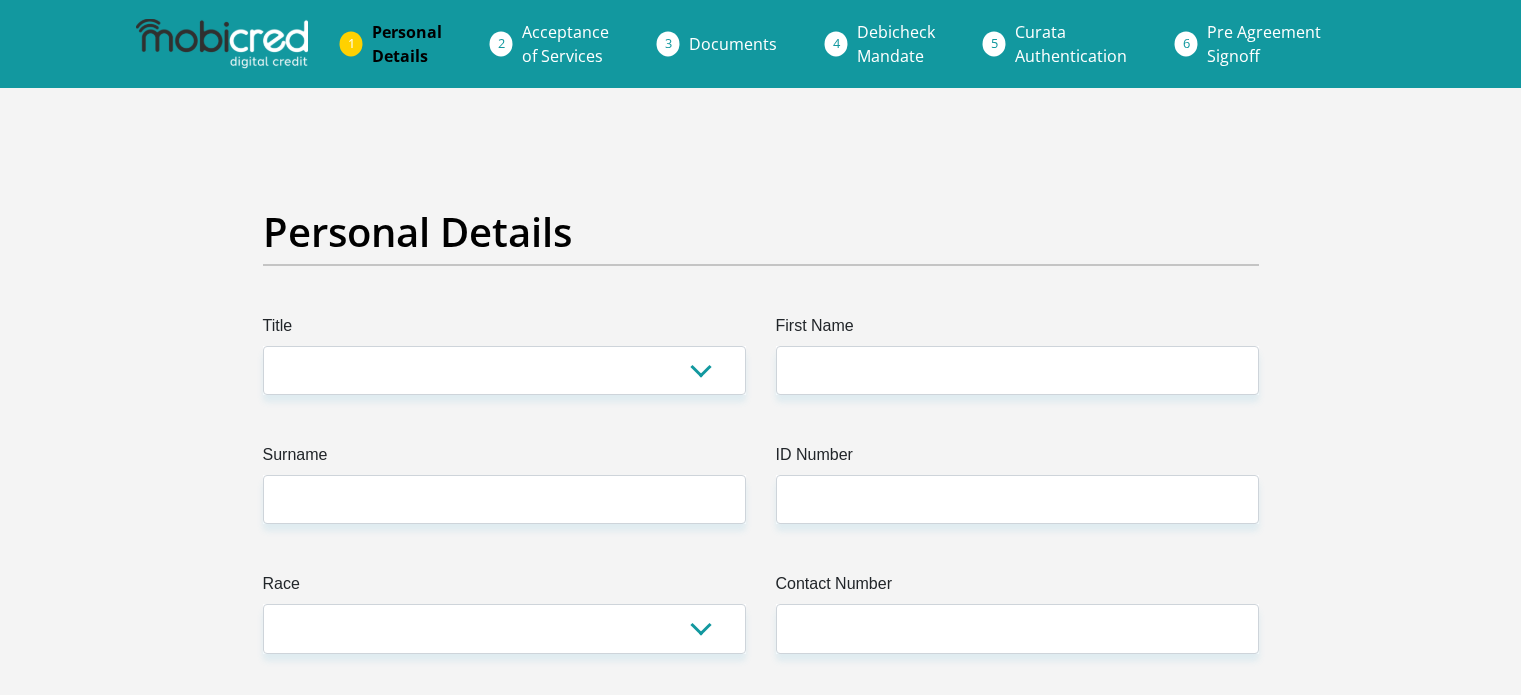 scroll, scrollTop: 0, scrollLeft: 0, axis: both 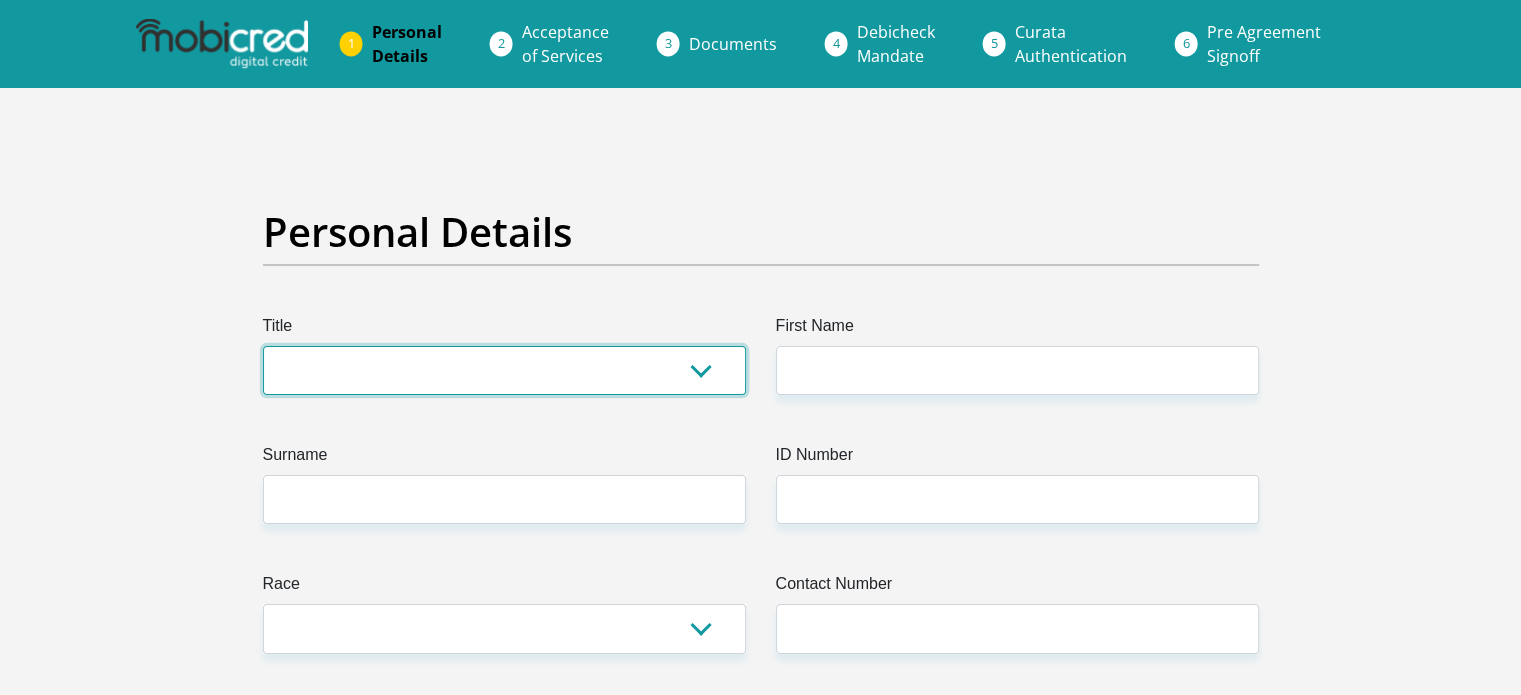 click on "Mr
Ms
Mrs
Dr
Other" at bounding box center (504, 370) 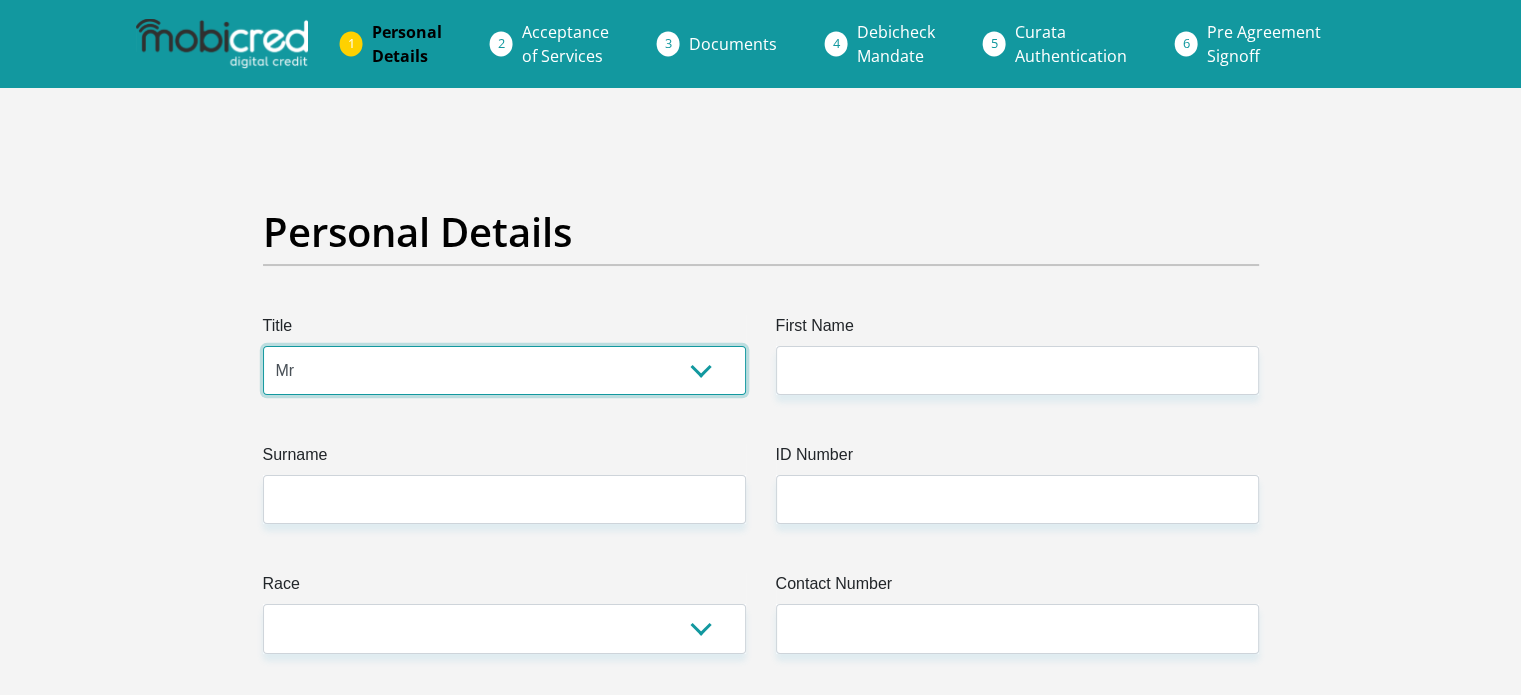 click on "Mr
Ms
Mrs
Dr
Other" at bounding box center [504, 370] 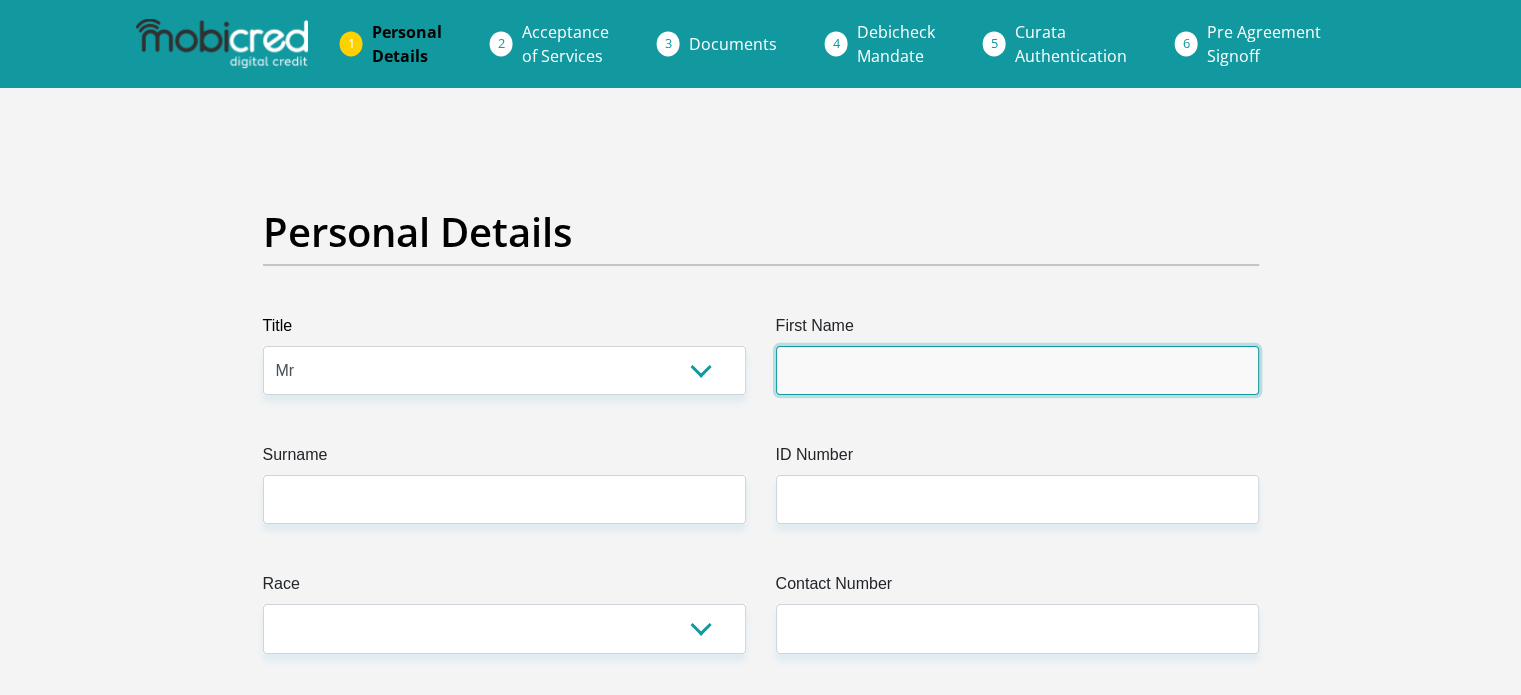 click on "First Name" at bounding box center (1017, 370) 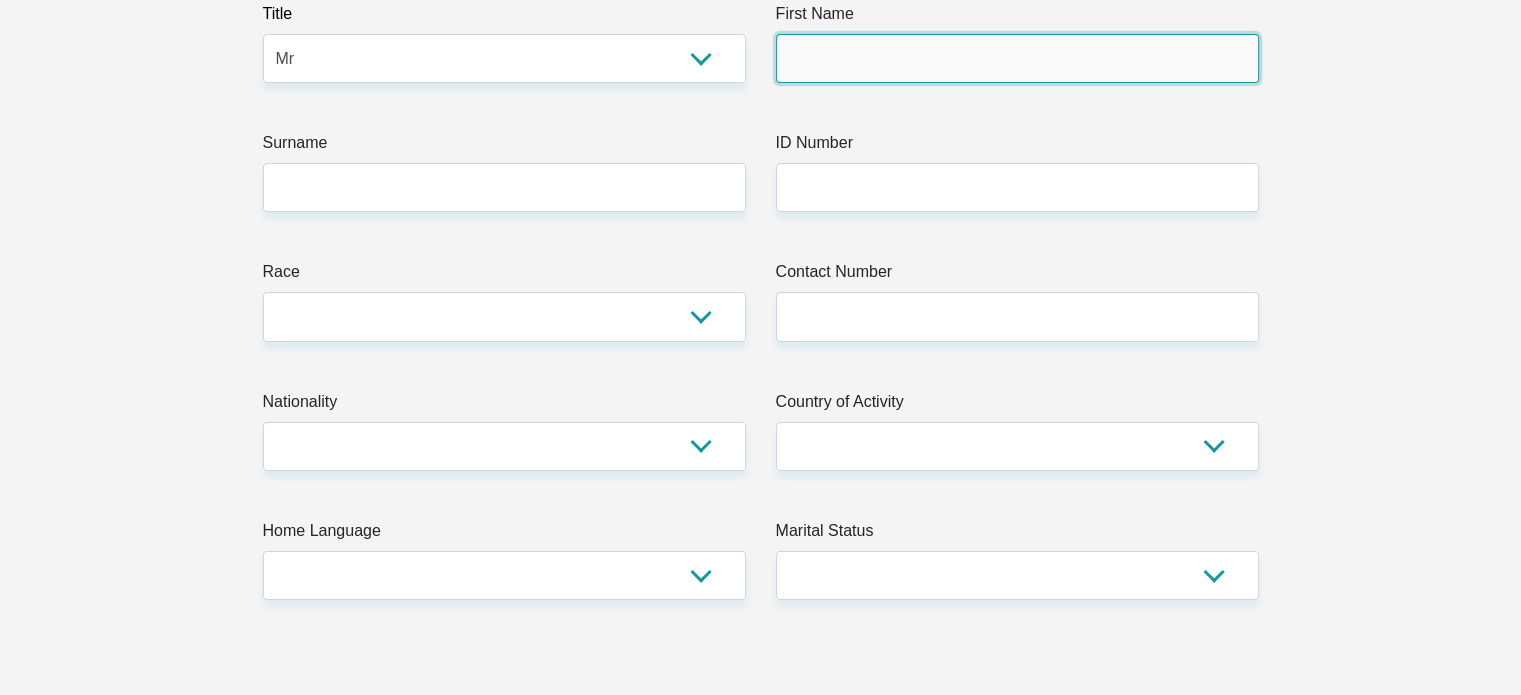 scroll, scrollTop: 200, scrollLeft: 0, axis: vertical 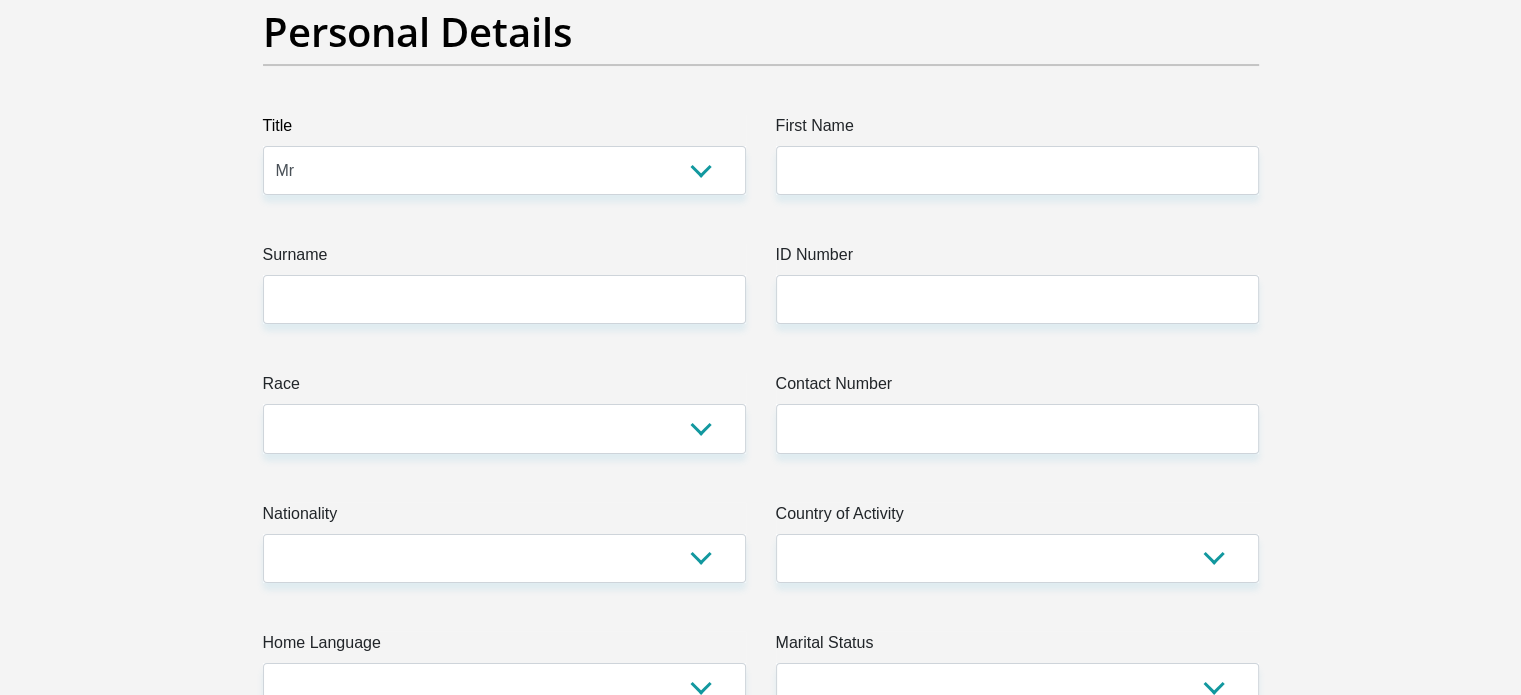 click on "First Name" at bounding box center [1017, 130] 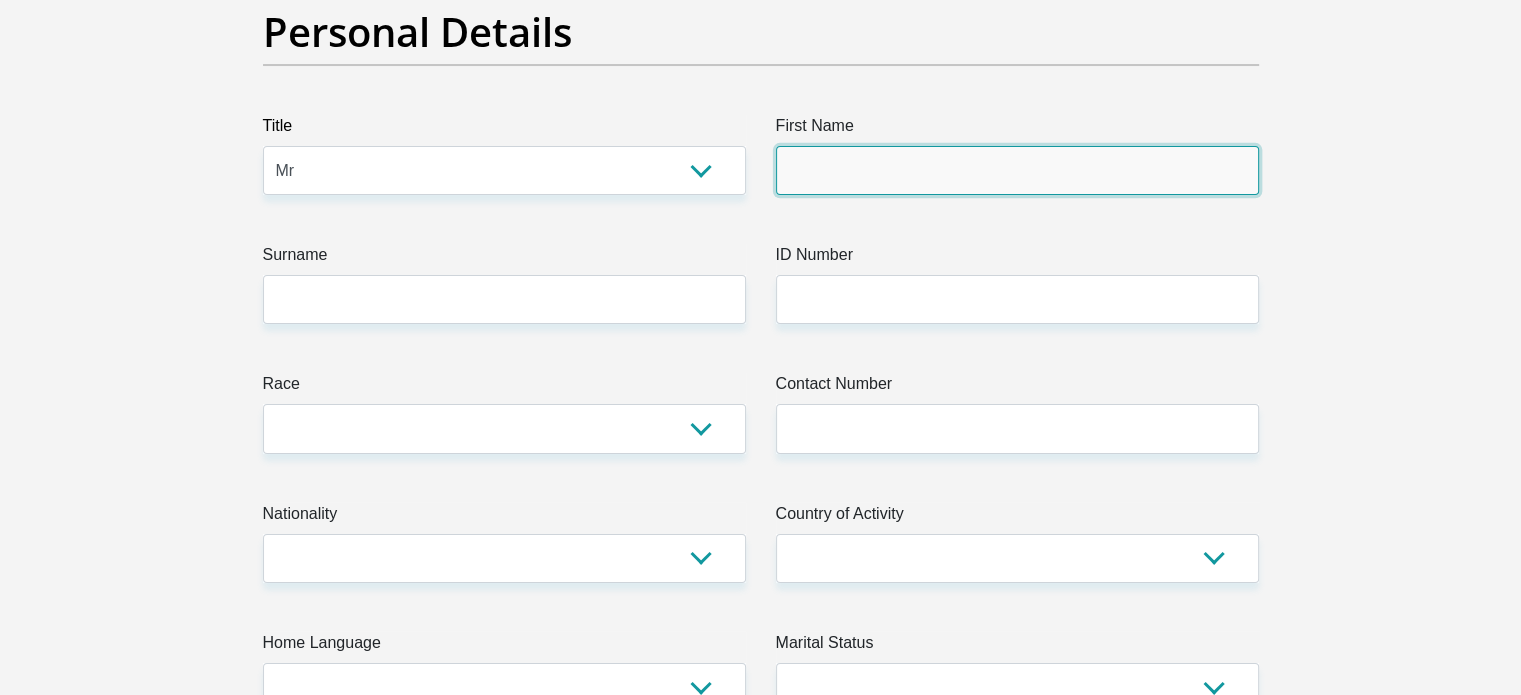 click on "First Name" at bounding box center [1017, 170] 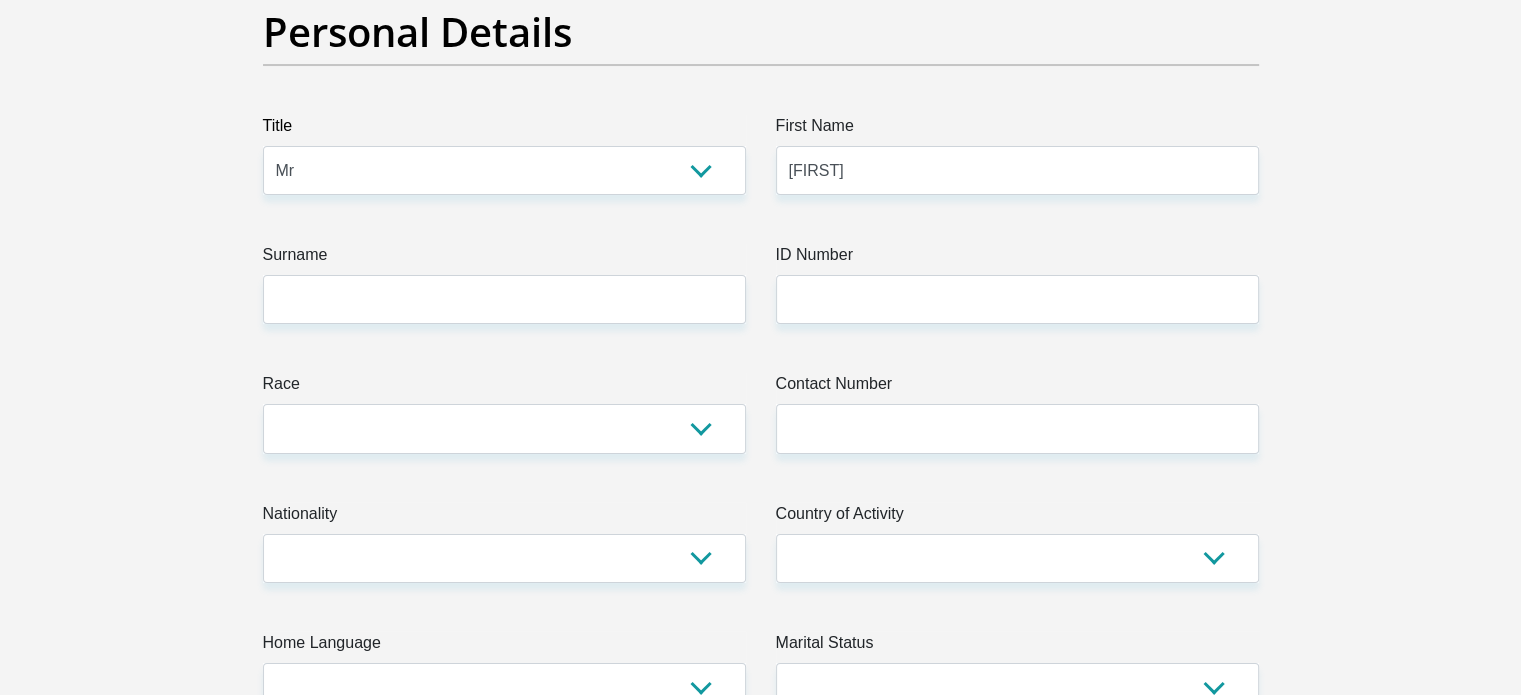type on "[LAST]" 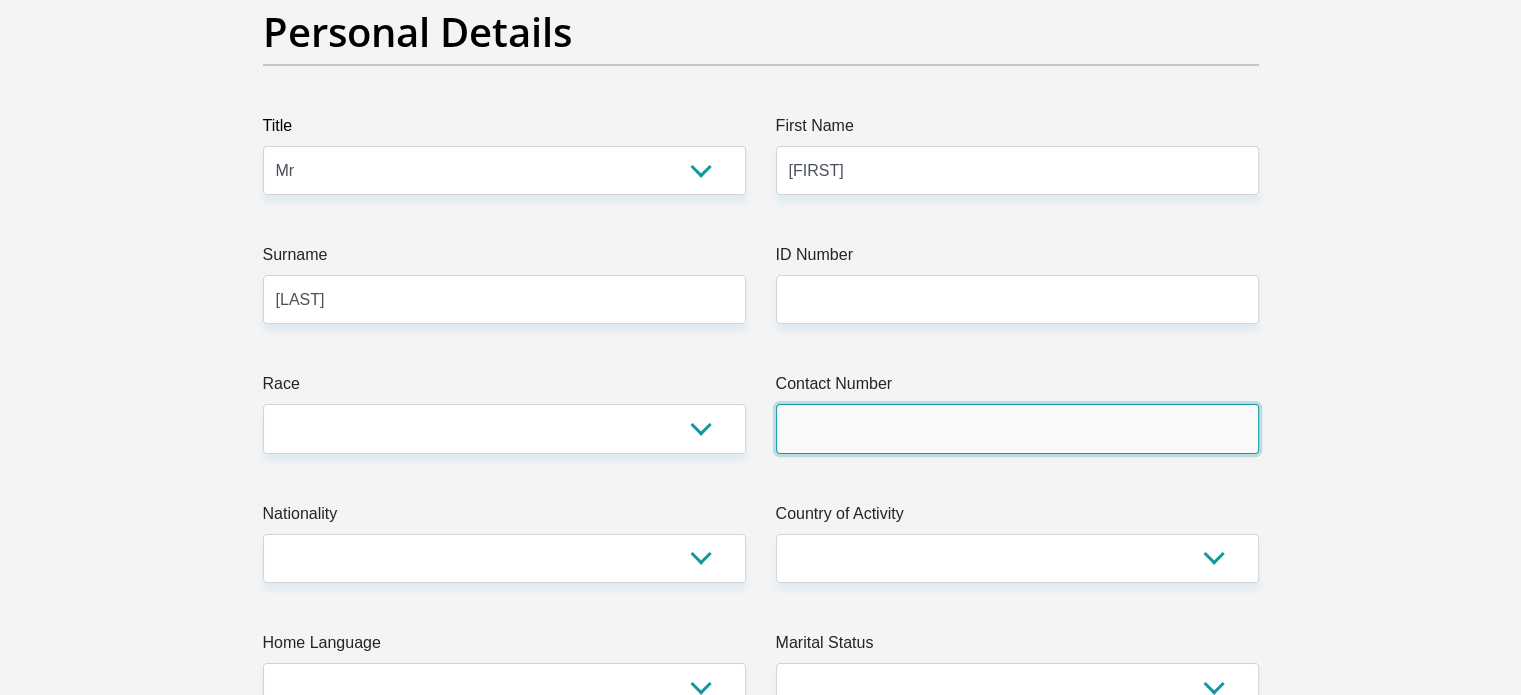 type on "[PHONE]" 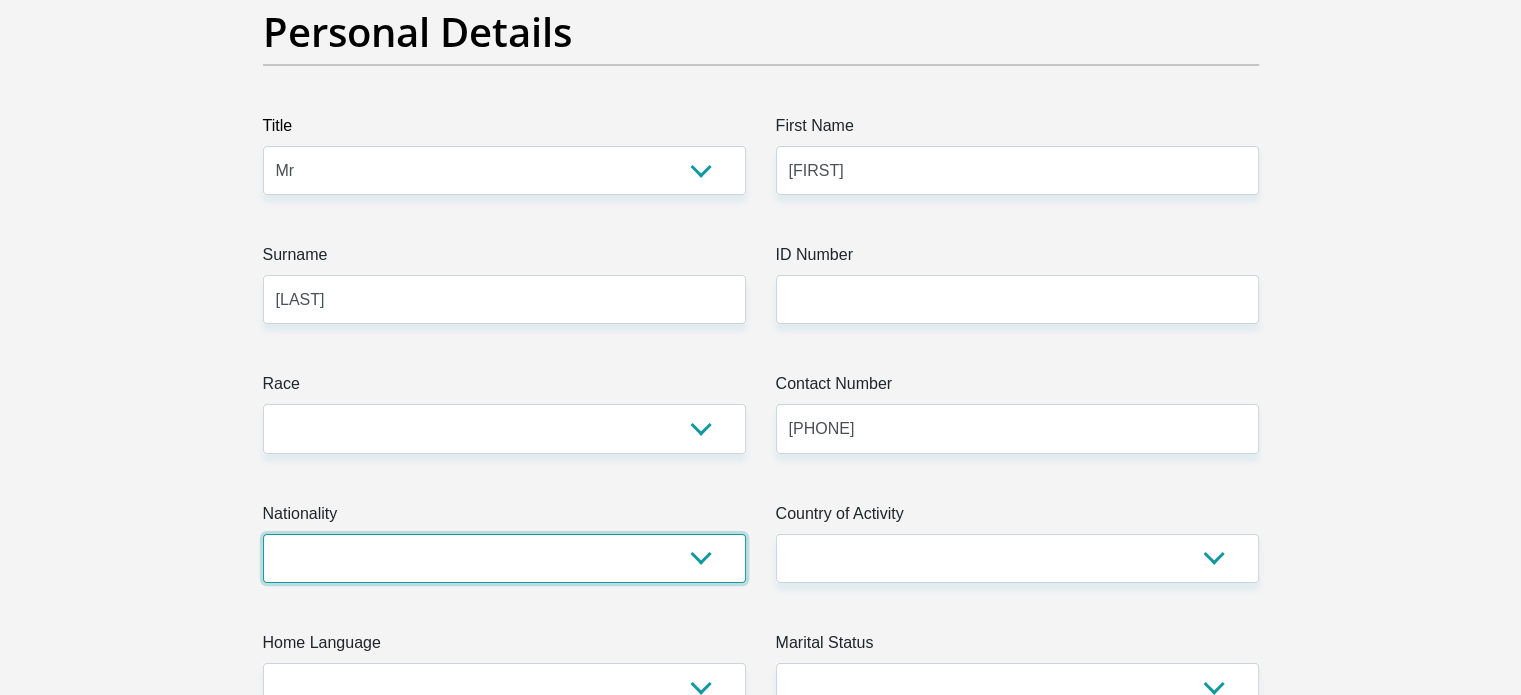 select on "ZAF" 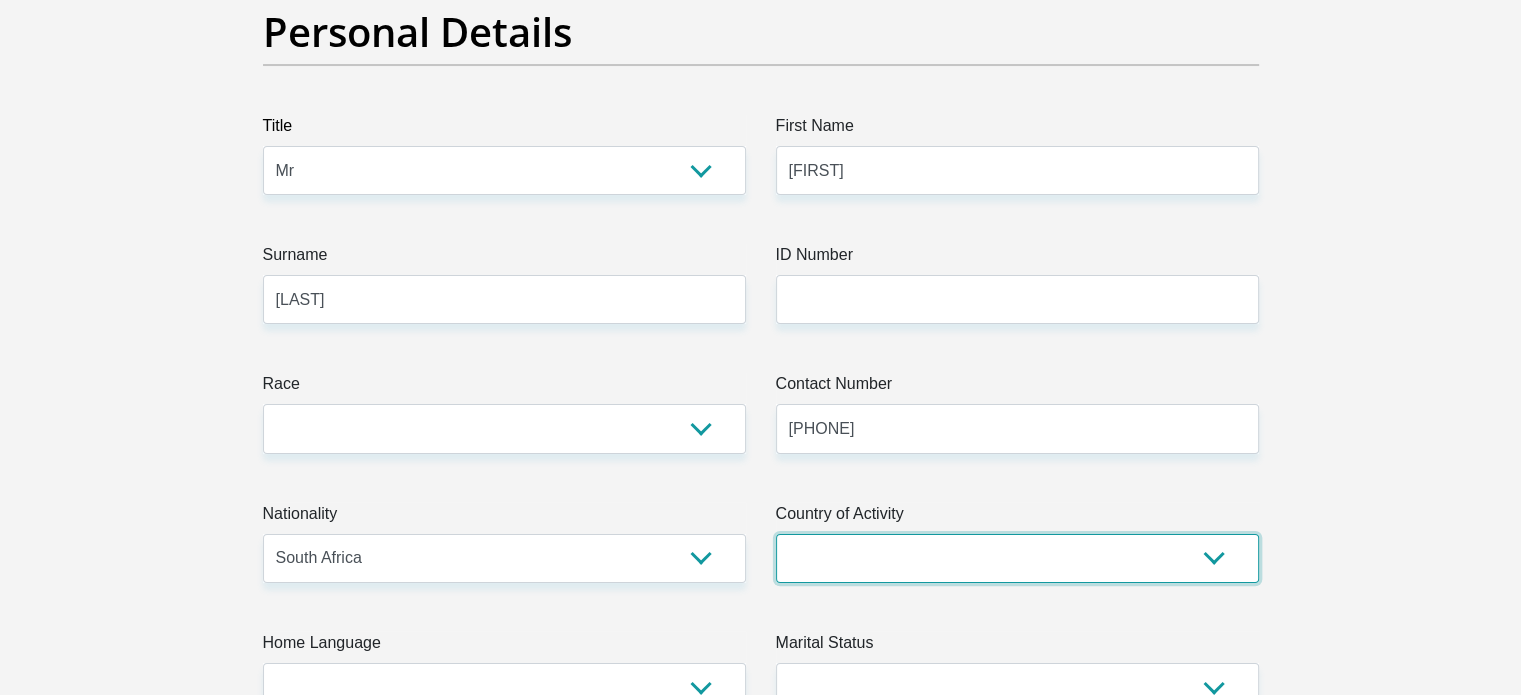 select on "ZAF" 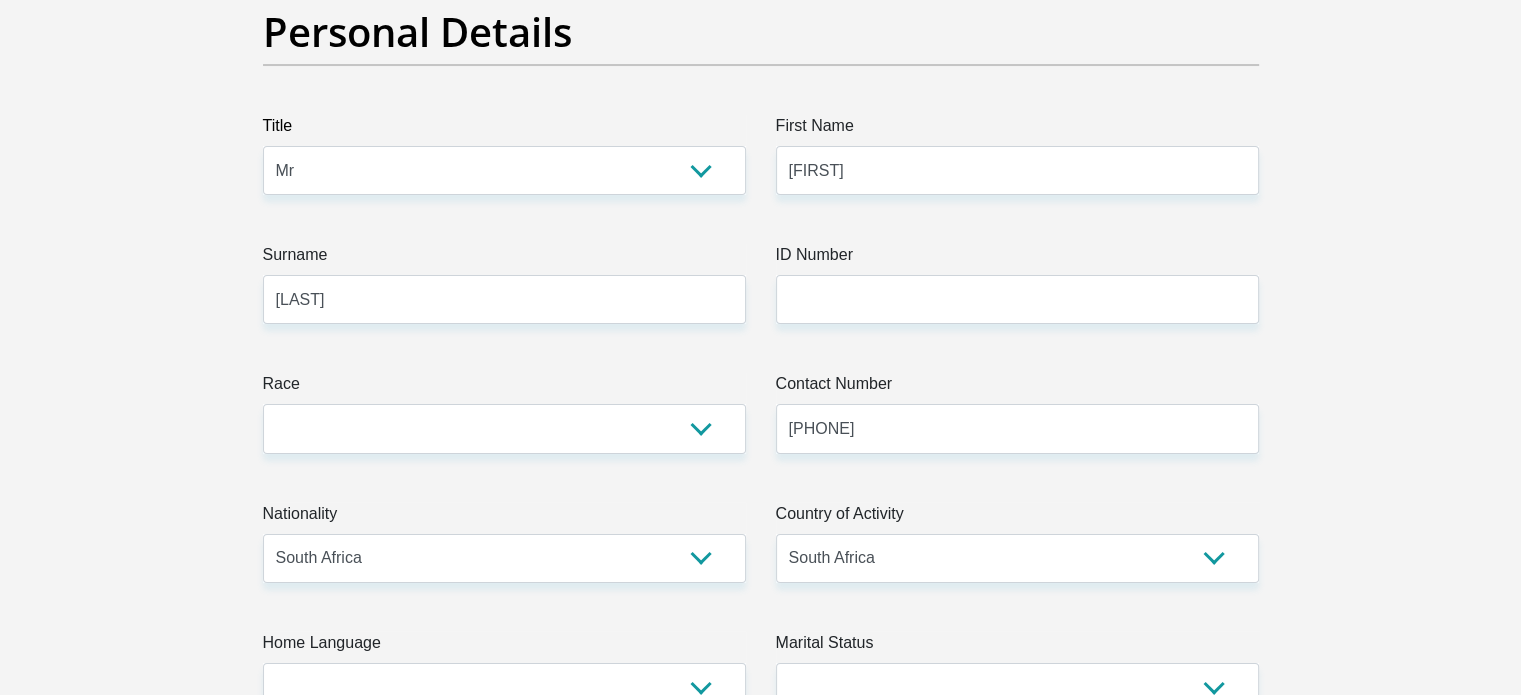 type on "[NUMBER] [STREET] [STREET_NAME]" 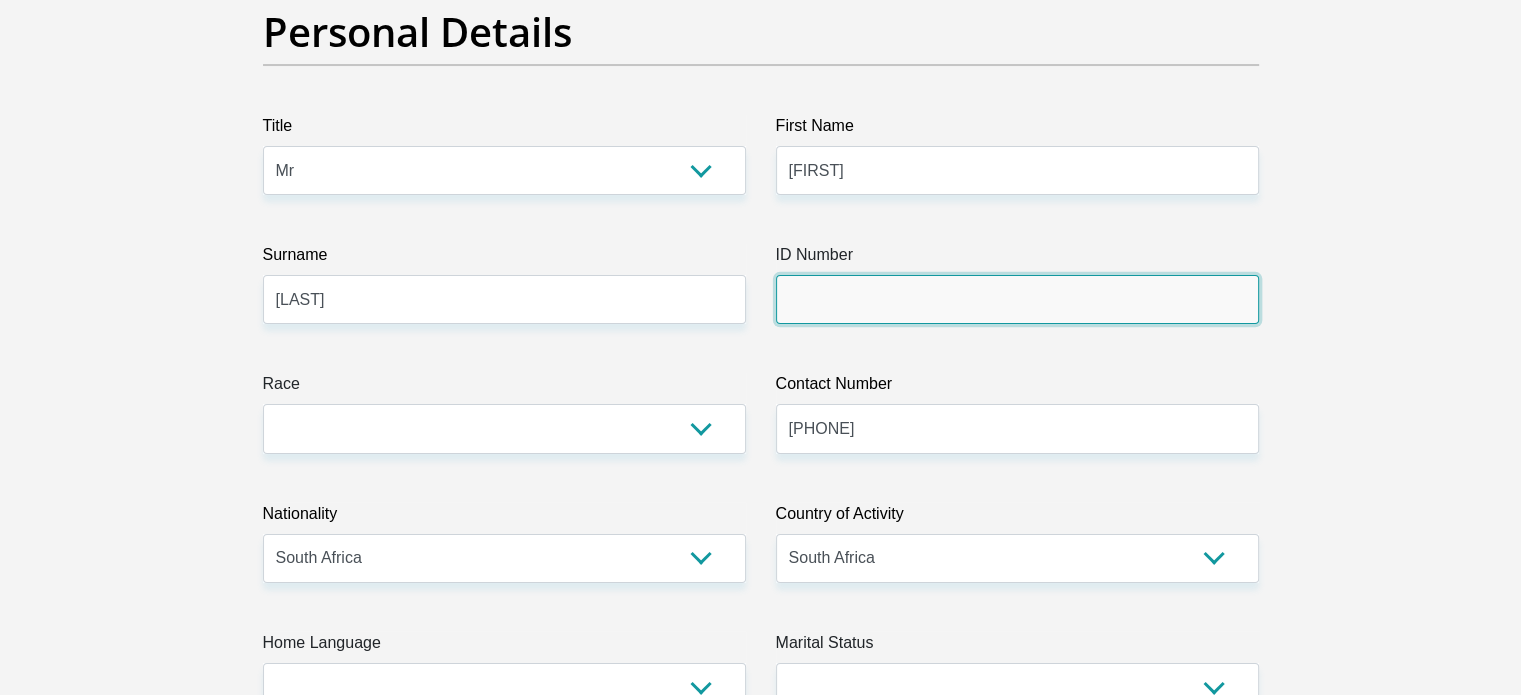 click on "ID Number" at bounding box center (1017, 299) 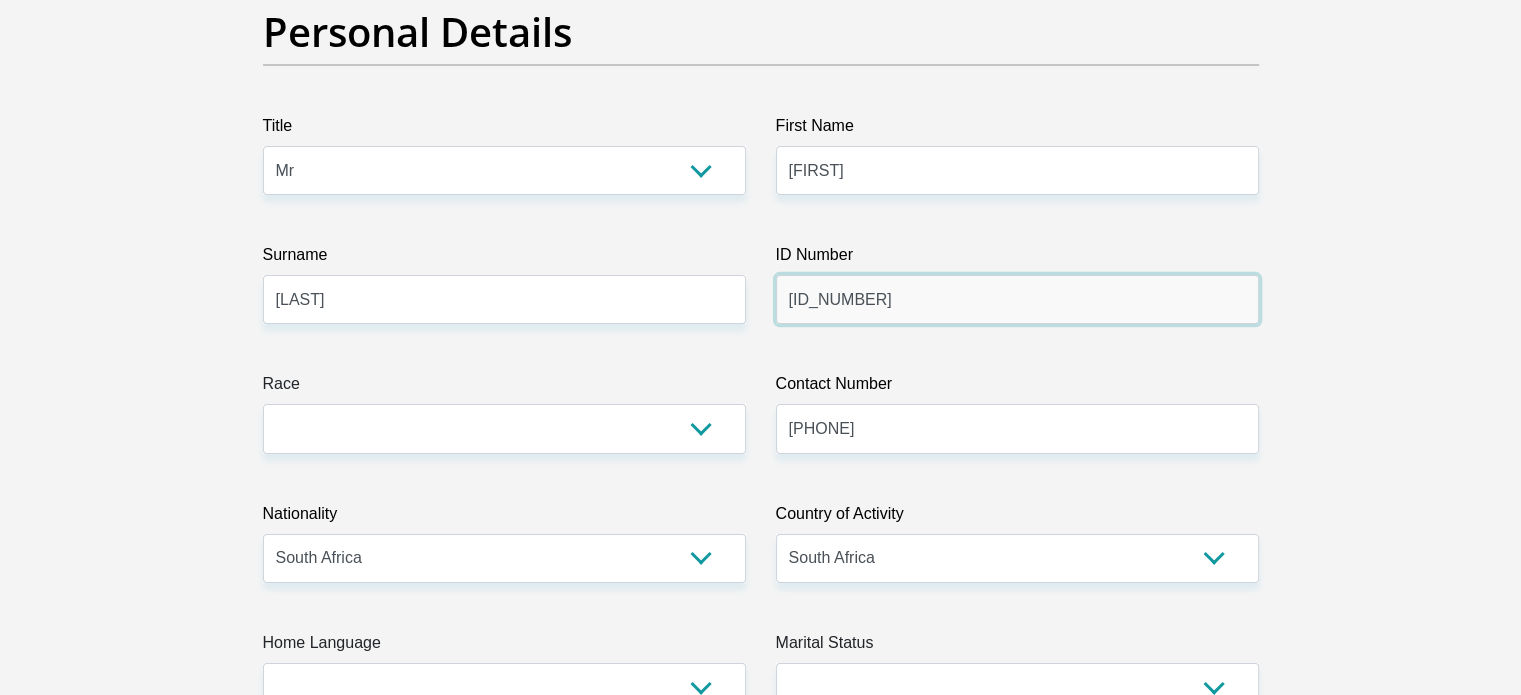 type on "[ID_NUMBER]" 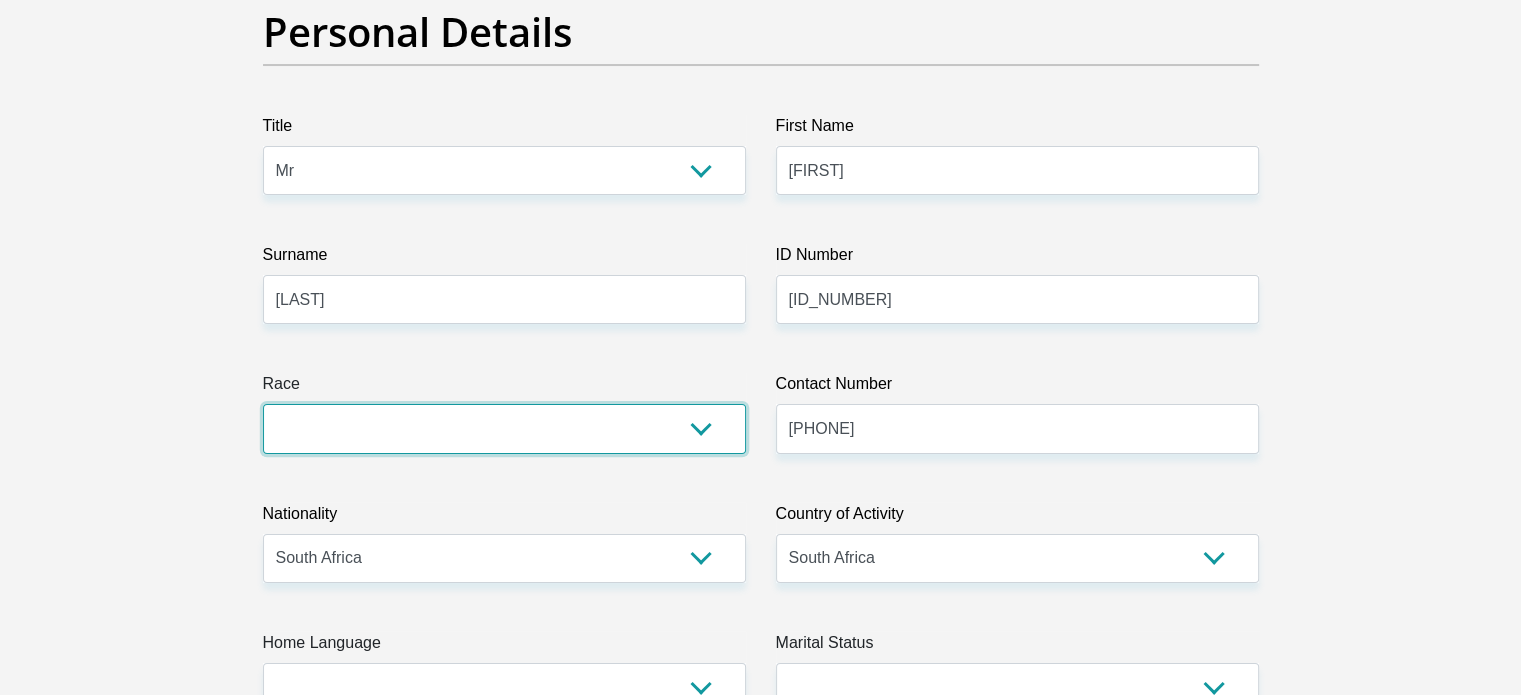 click on "Black
Coloured
Indian
White
Other" at bounding box center (504, 428) 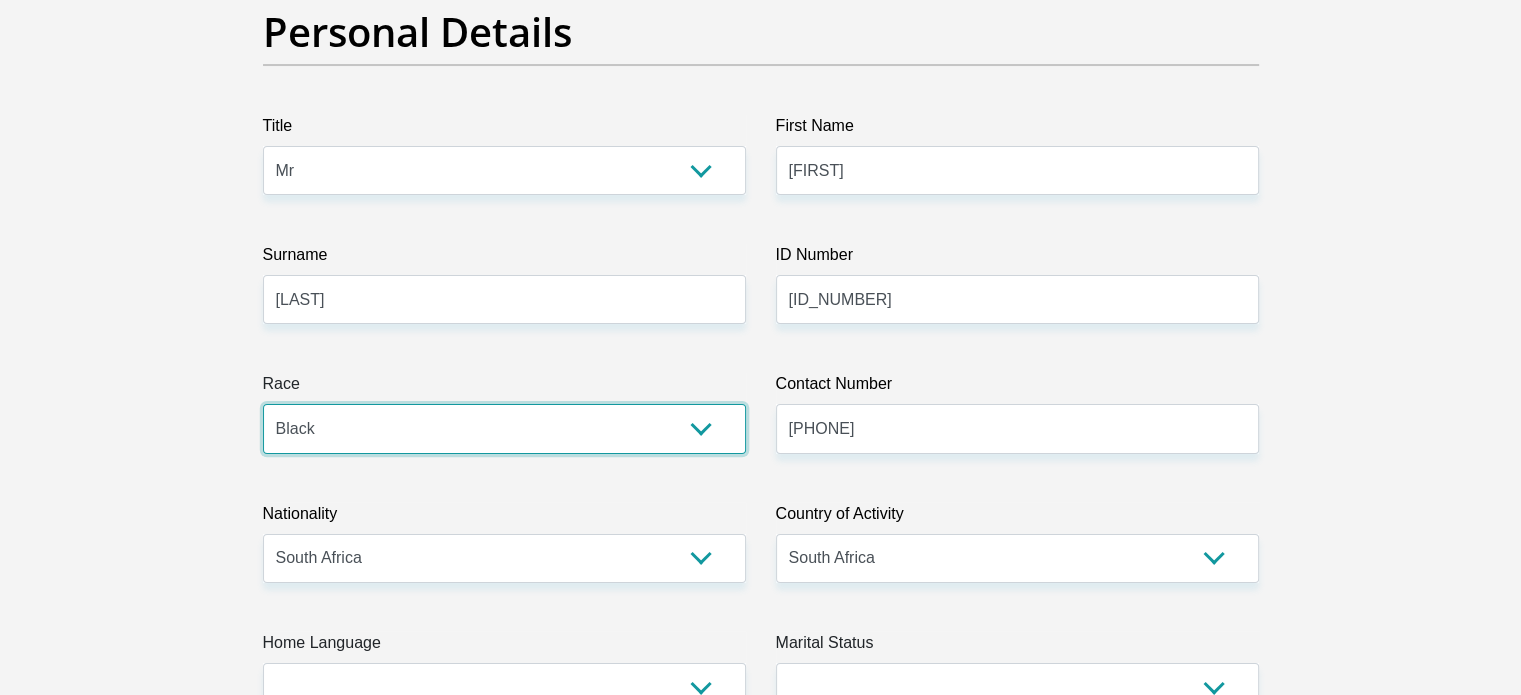 click on "Black
Coloured
Indian
White
Other" at bounding box center (504, 428) 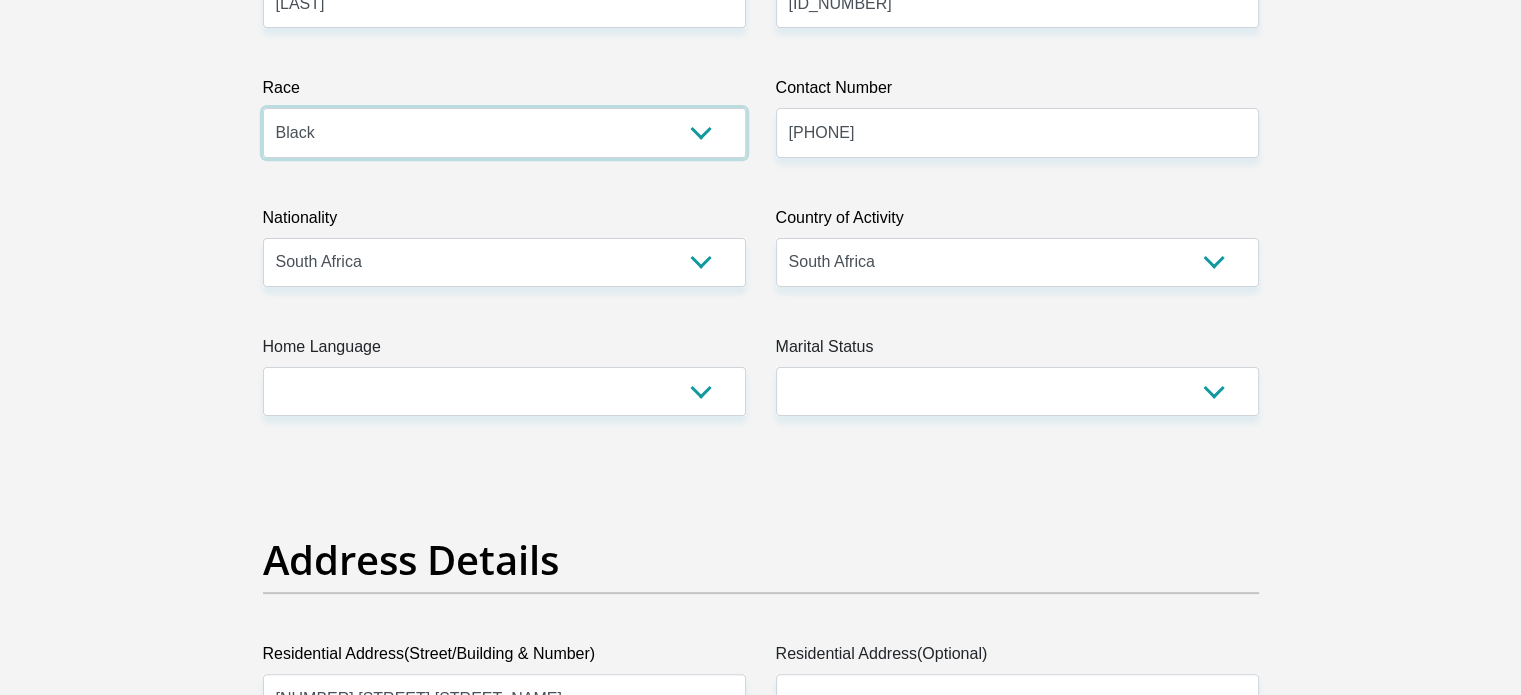 scroll, scrollTop: 500, scrollLeft: 0, axis: vertical 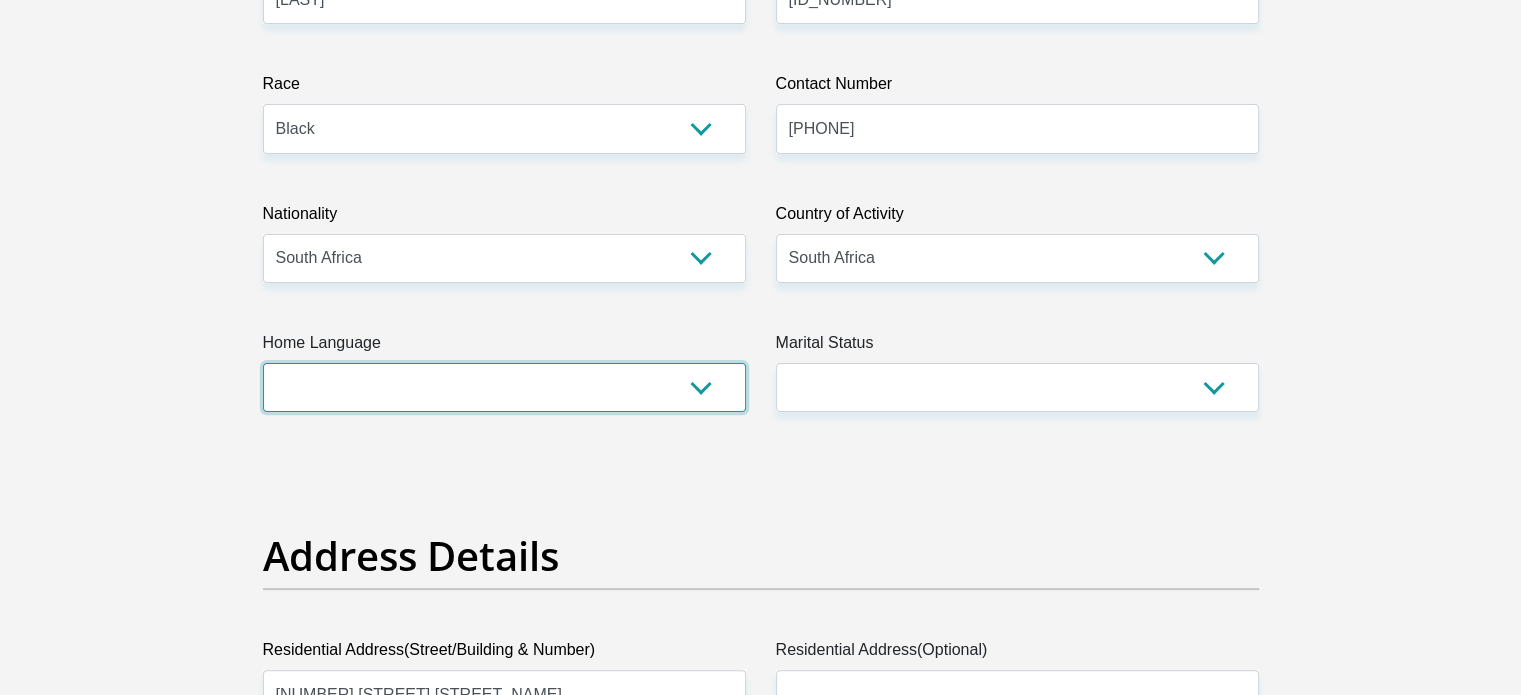 click on "Afrikaans
English
Sepedi
South Ndebele
Southern Sotho
Swati
Tsonga
Tswana
Venda
Xhosa
Zulu
Other" at bounding box center [504, 387] 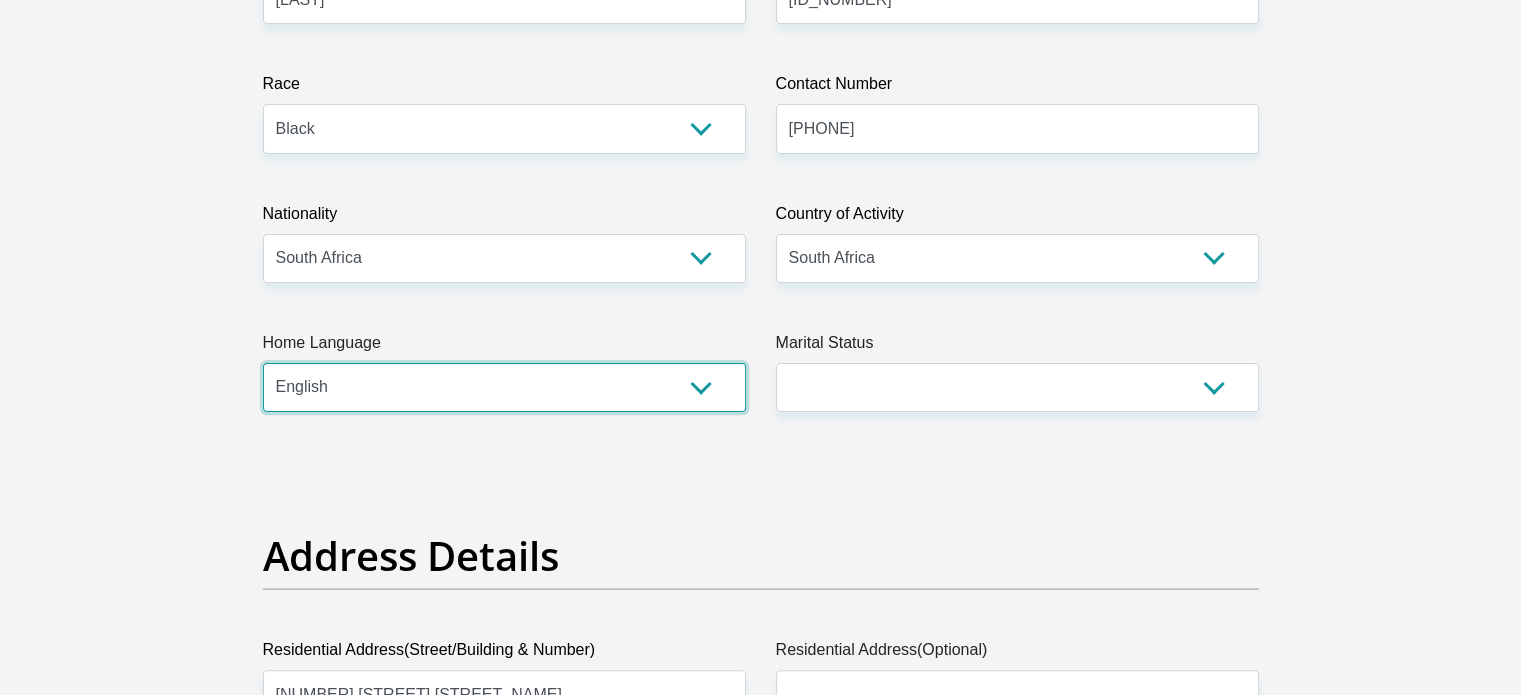 click on "Afrikaans
English
Sepedi
South Ndebele
Southern Sotho
Swati
Tsonga
Tswana
Venda
Xhosa
Zulu
Other" at bounding box center [504, 387] 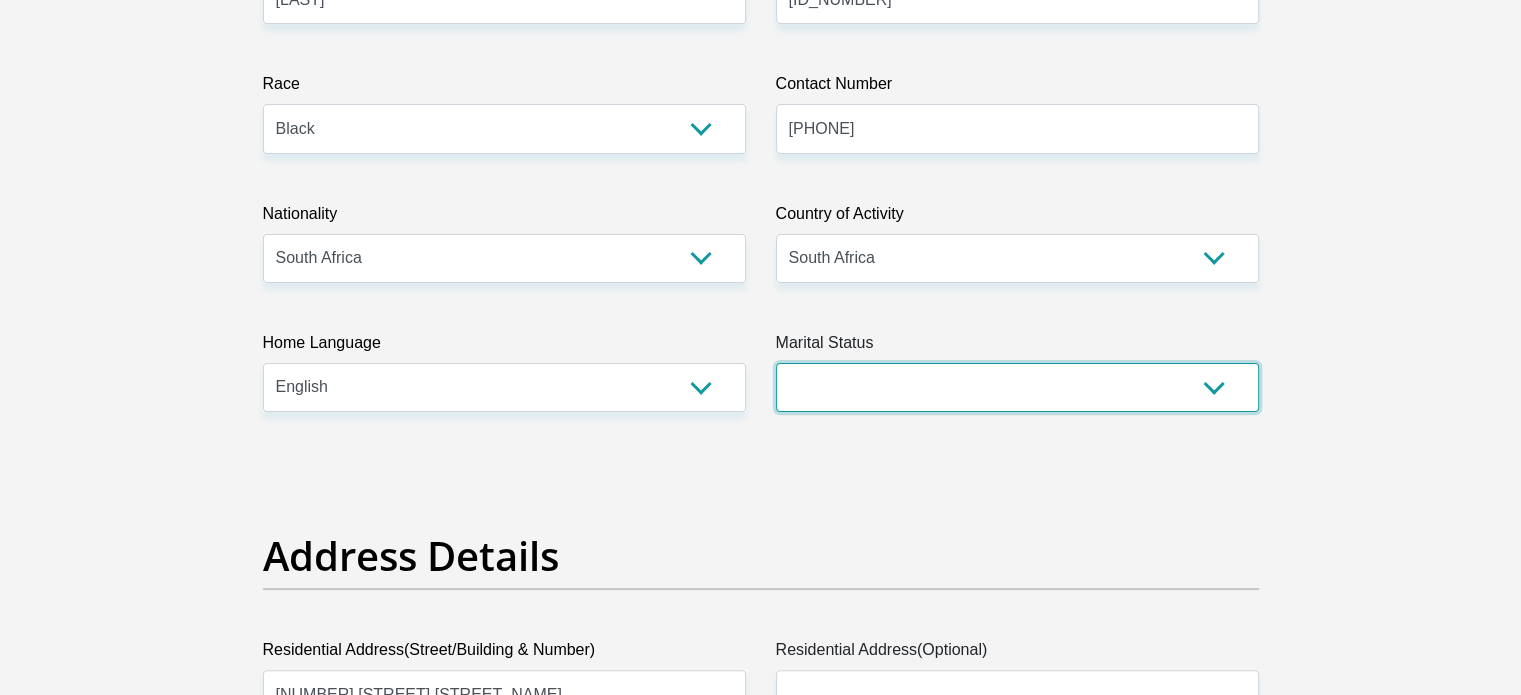 click on "Married ANC
Single
Divorced
Widowed
Married COP or Customary Law" at bounding box center (1017, 387) 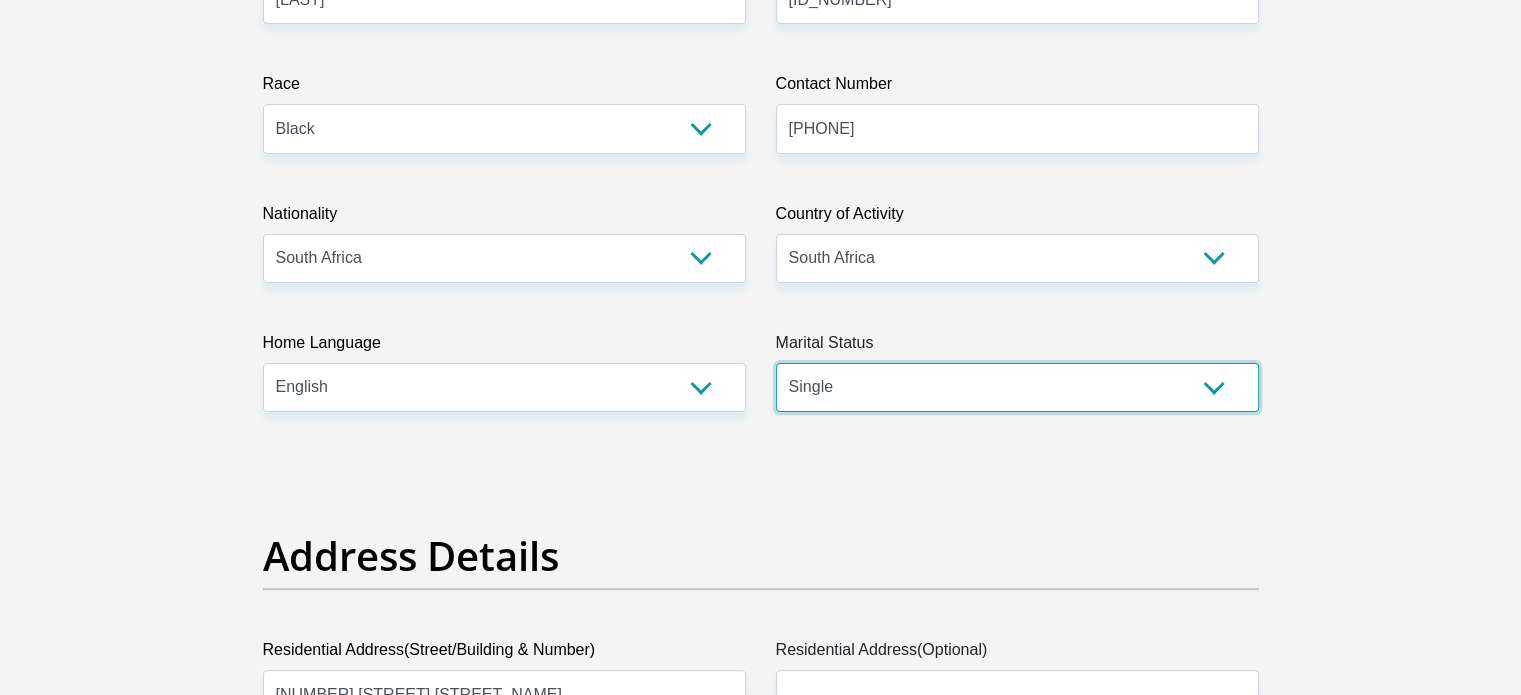 click on "Married ANC
Single
Divorced
Widowed
Married COP or Customary Law" at bounding box center [1017, 387] 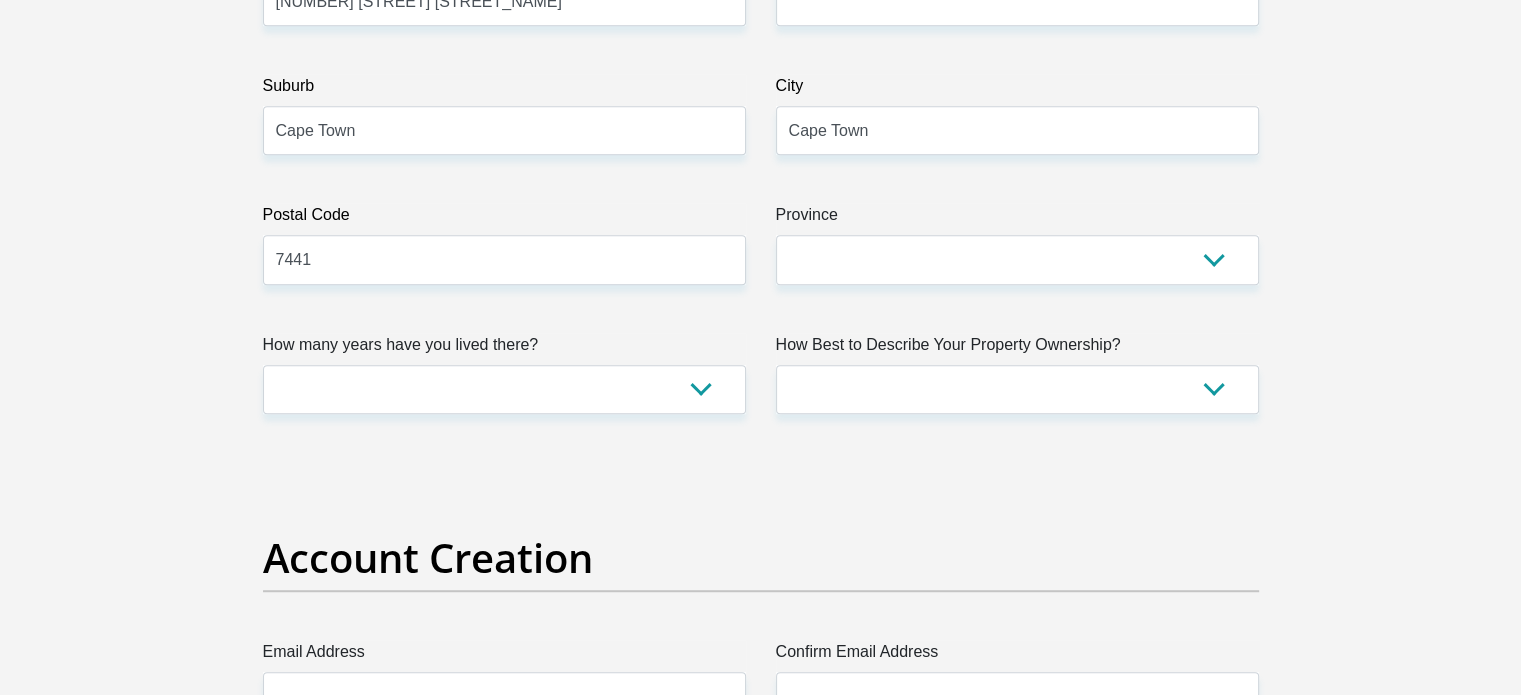 scroll, scrollTop: 1200, scrollLeft: 0, axis: vertical 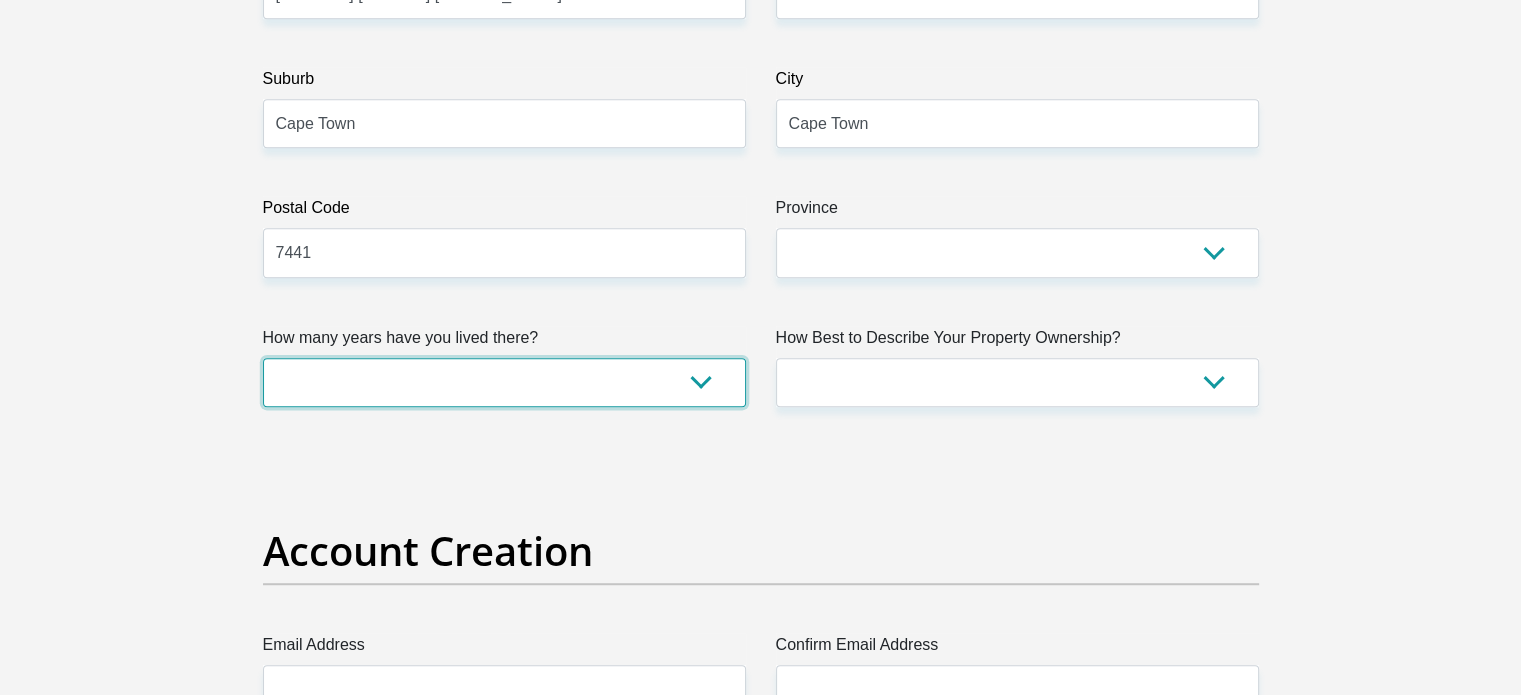 click on "less than 1 year
1-3 years
3-5 years
5+ years" at bounding box center (504, 382) 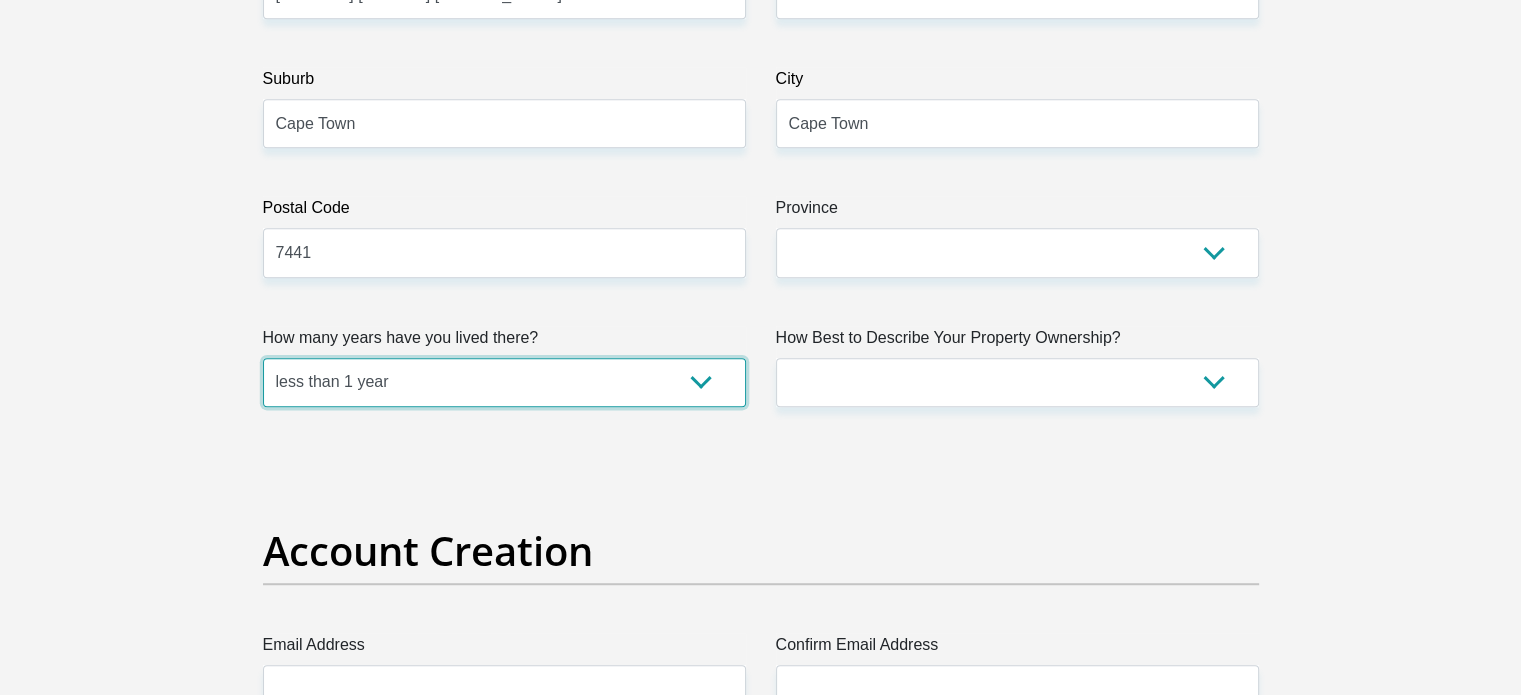 click on "less than 1 year
1-3 years
3-5 years
5+ years" at bounding box center (504, 382) 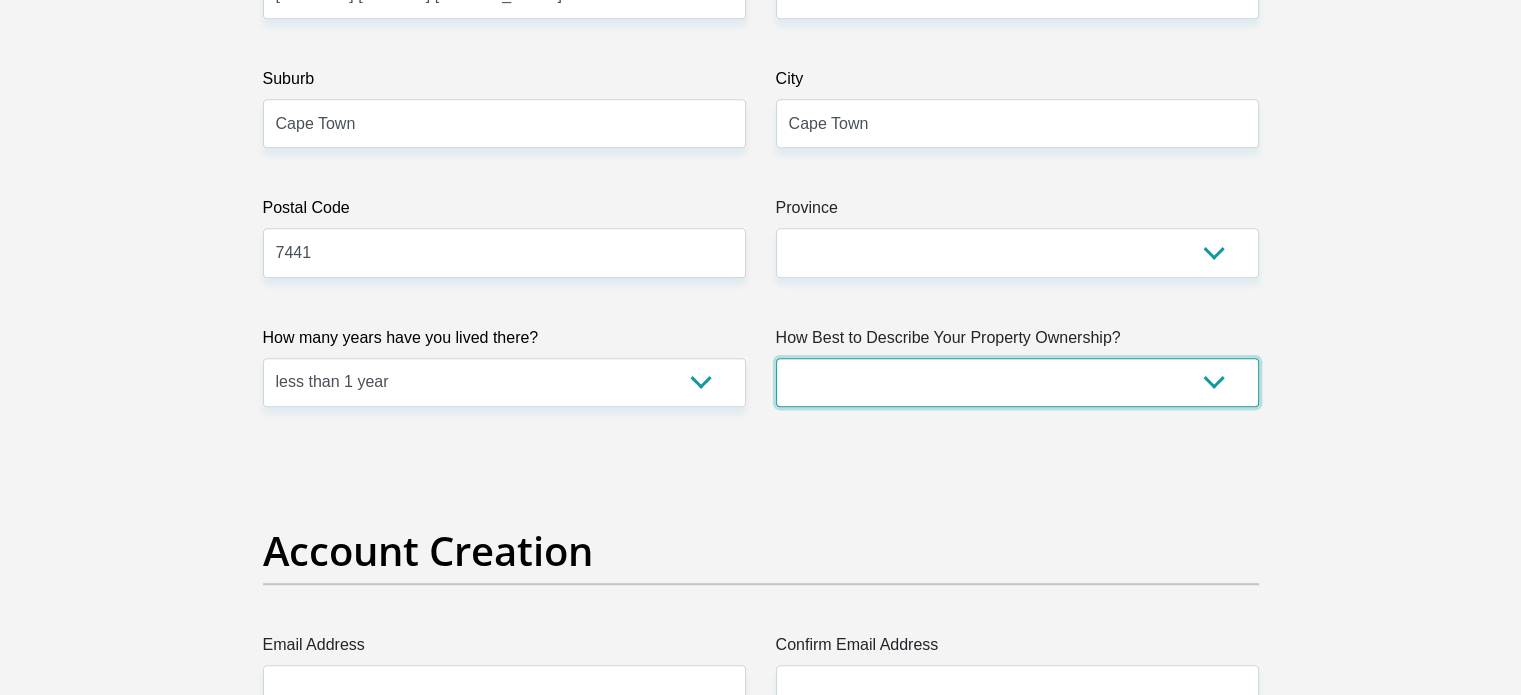 click on "Owned
Rented
Family Owned
Company Dwelling" at bounding box center [1017, 382] 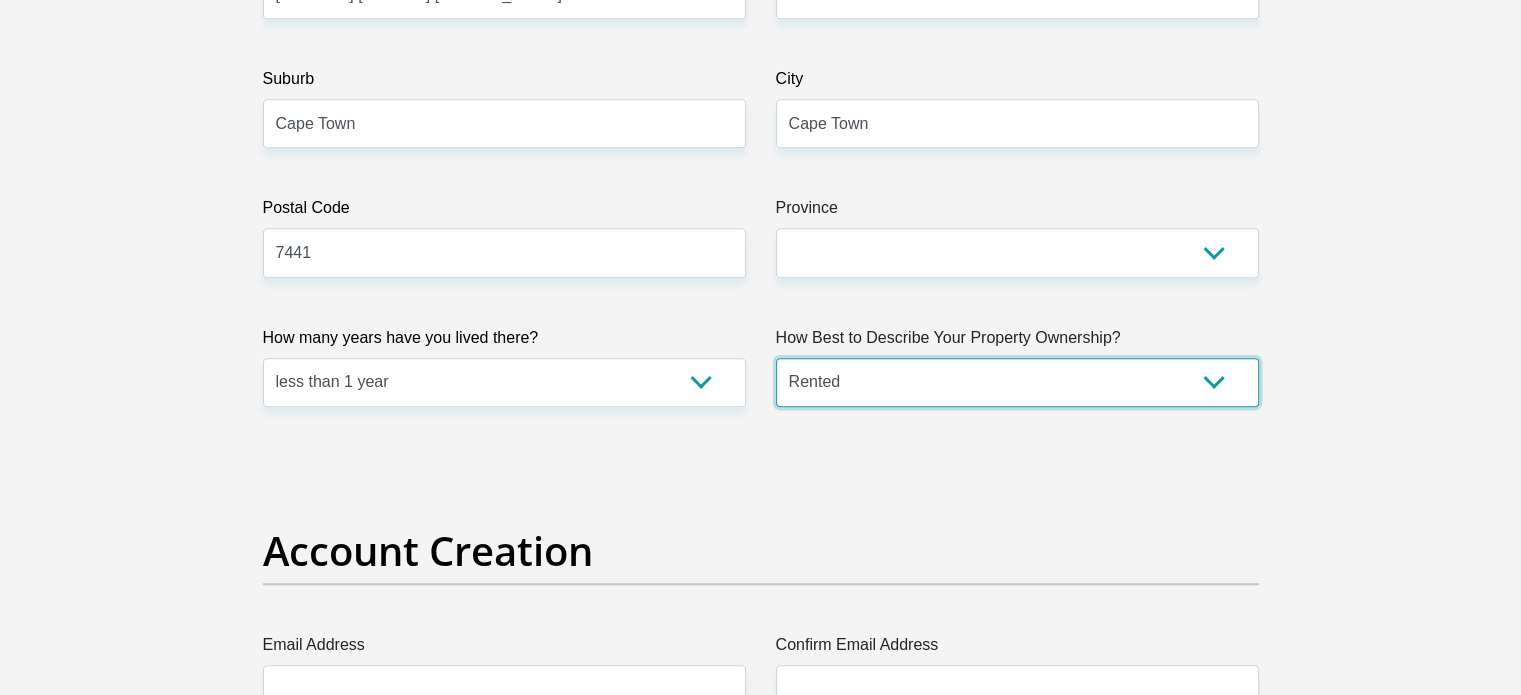 click on "Owned
Rented
Family Owned
Company Dwelling" at bounding box center (1017, 382) 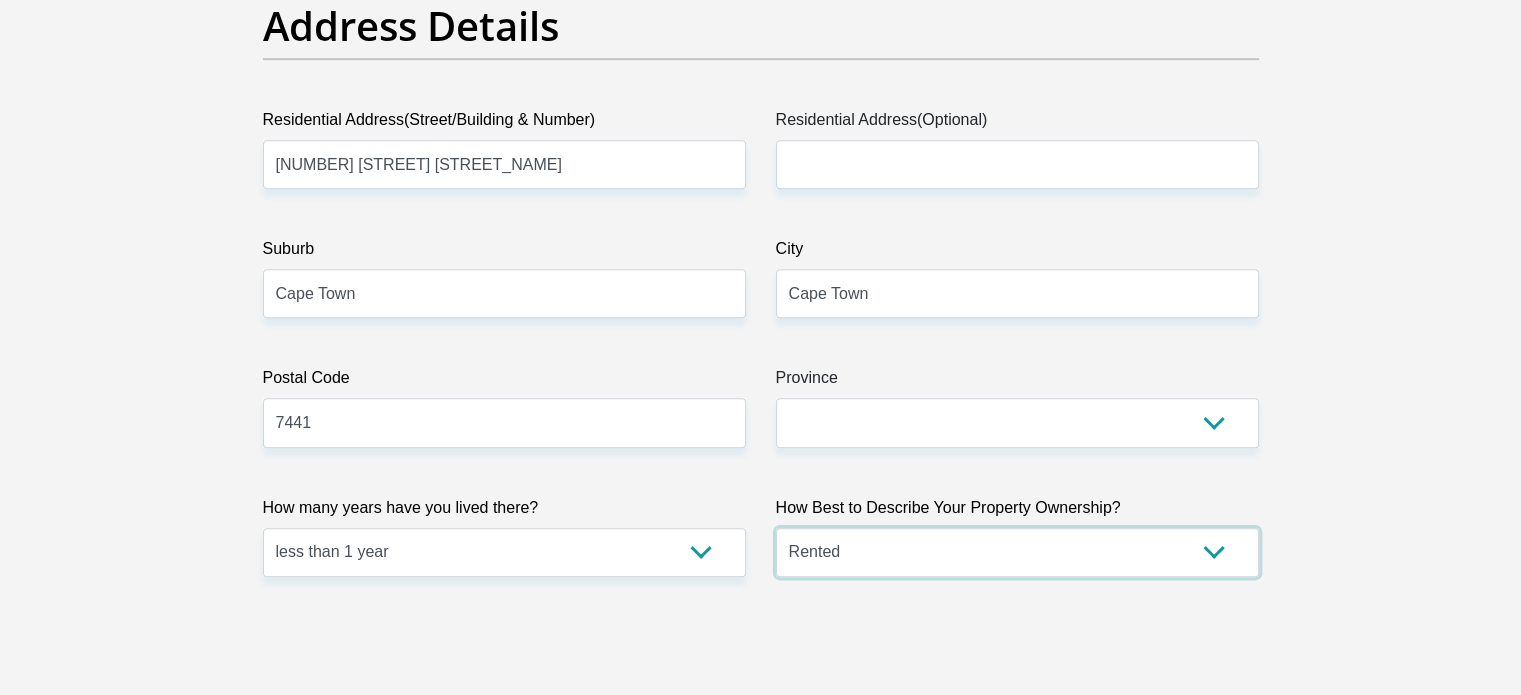 scroll, scrollTop: 1000, scrollLeft: 0, axis: vertical 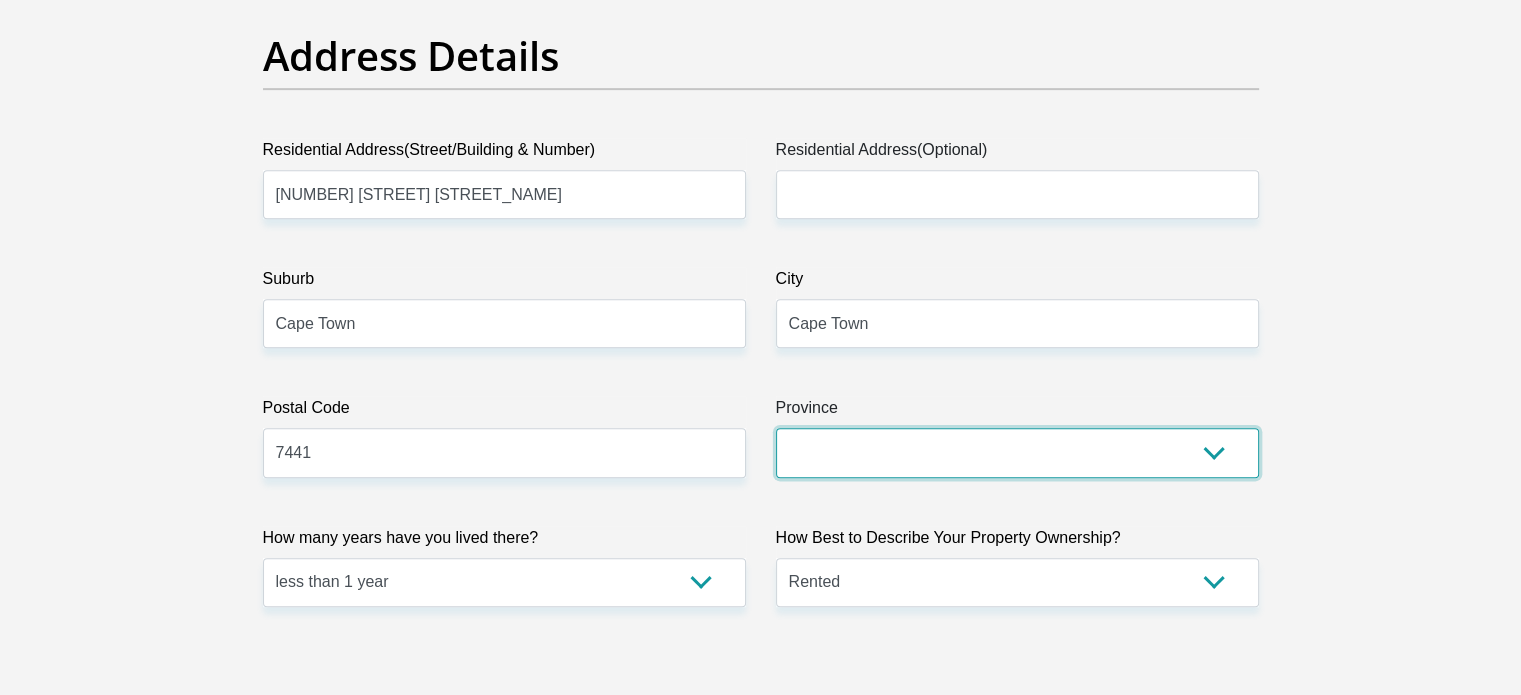 click on "Eastern Cape
Free State
Gauteng
KwaZulu-Natal
Limpopo
Mpumalanga
Northern Cape
North West
Western Cape" at bounding box center (1017, 452) 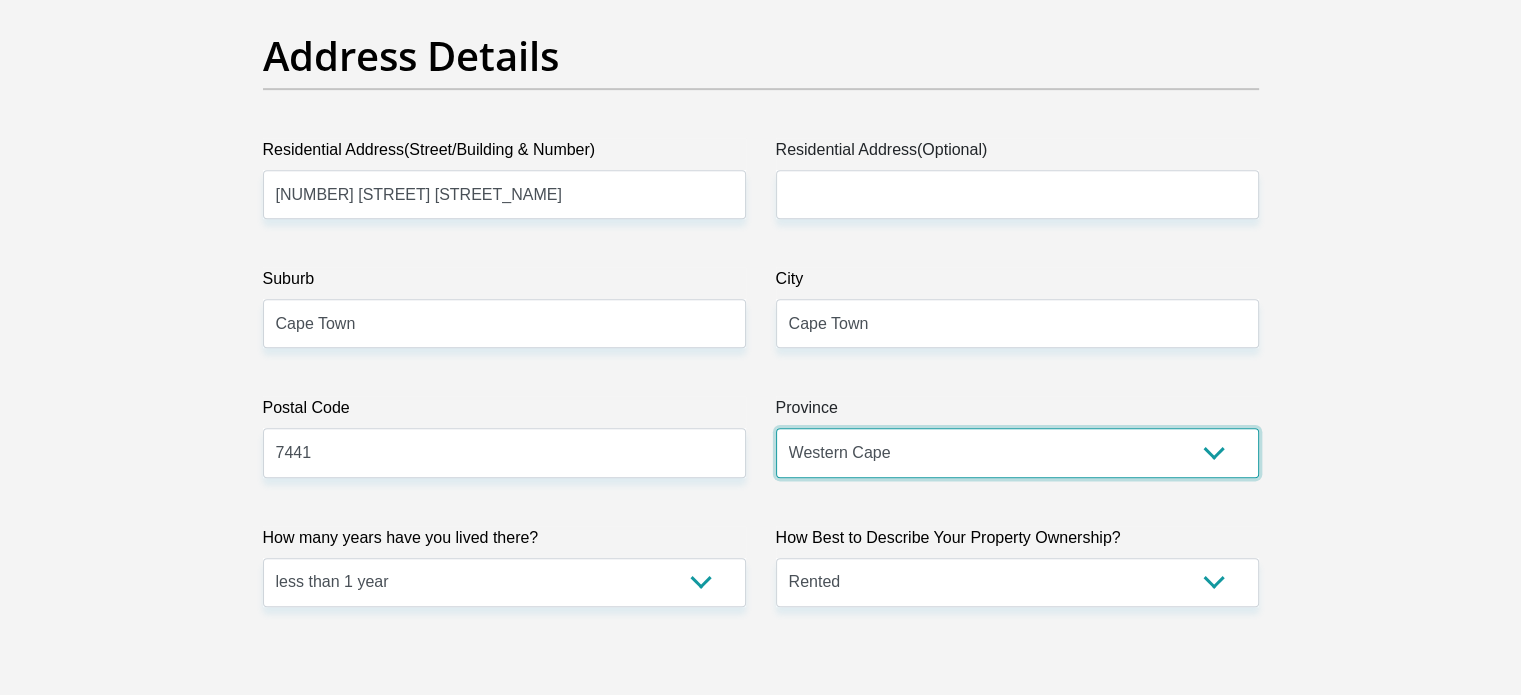 click on "Eastern Cape
Free State
Gauteng
KwaZulu-Natal
Limpopo
Mpumalanga
Northern Cape
North West
Western Cape" at bounding box center [1017, 452] 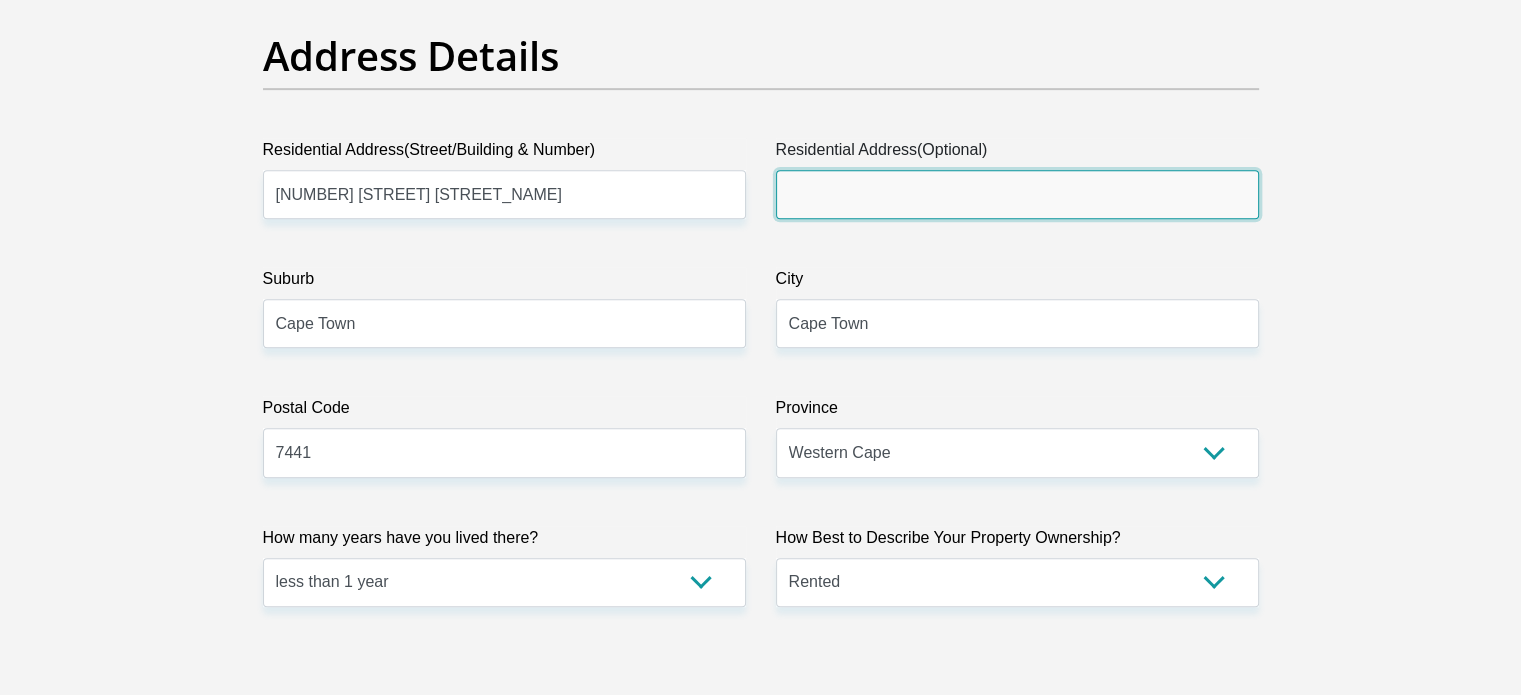 click on "Residential Address(Optional)" at bounding box center (1017, 194) 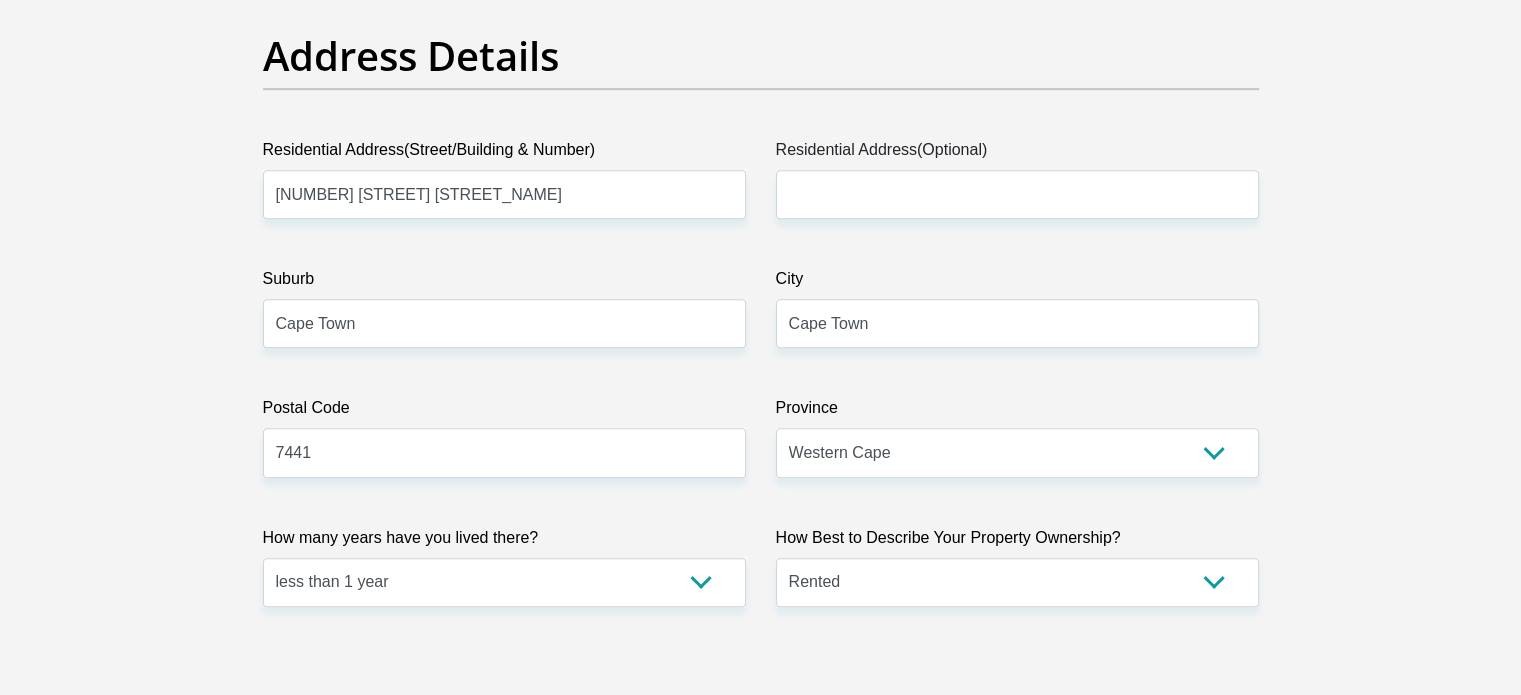 click on "Title
Mr
Ms
Mrs
Dr
Other
First Name
[FIRST]
Surname
[LAST]
ID Number
[ID_NUMBER]
Please input valid ID number
Race
Black
Coloured
Indian
White
Other
Contact Number
[PHONE]
Please input valid contact number
Nationality
South Africa
Afghanistan
Aland Islands  Albania  Algeria" at bounding box center [761, 2567] 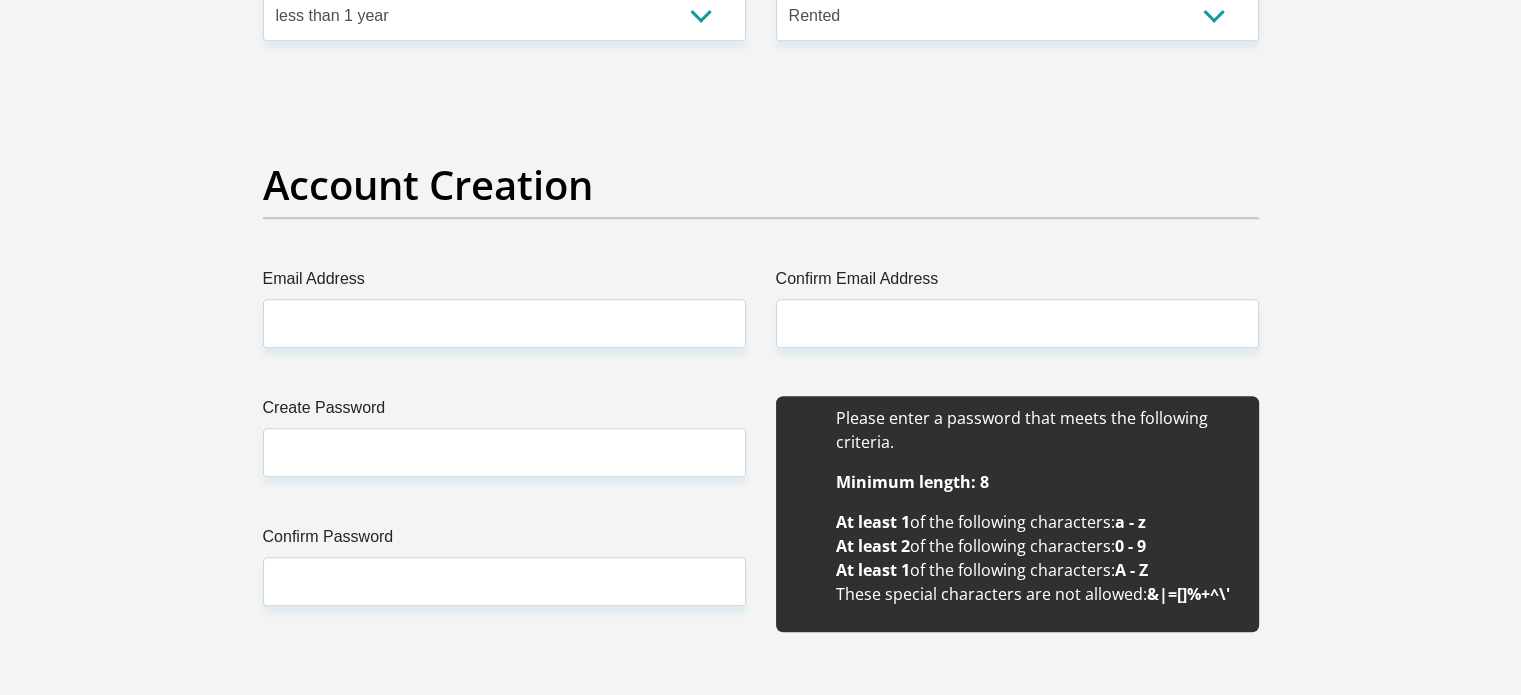 scroll, scrollTop: 1600, scrollLeft: 0, axis: vertical 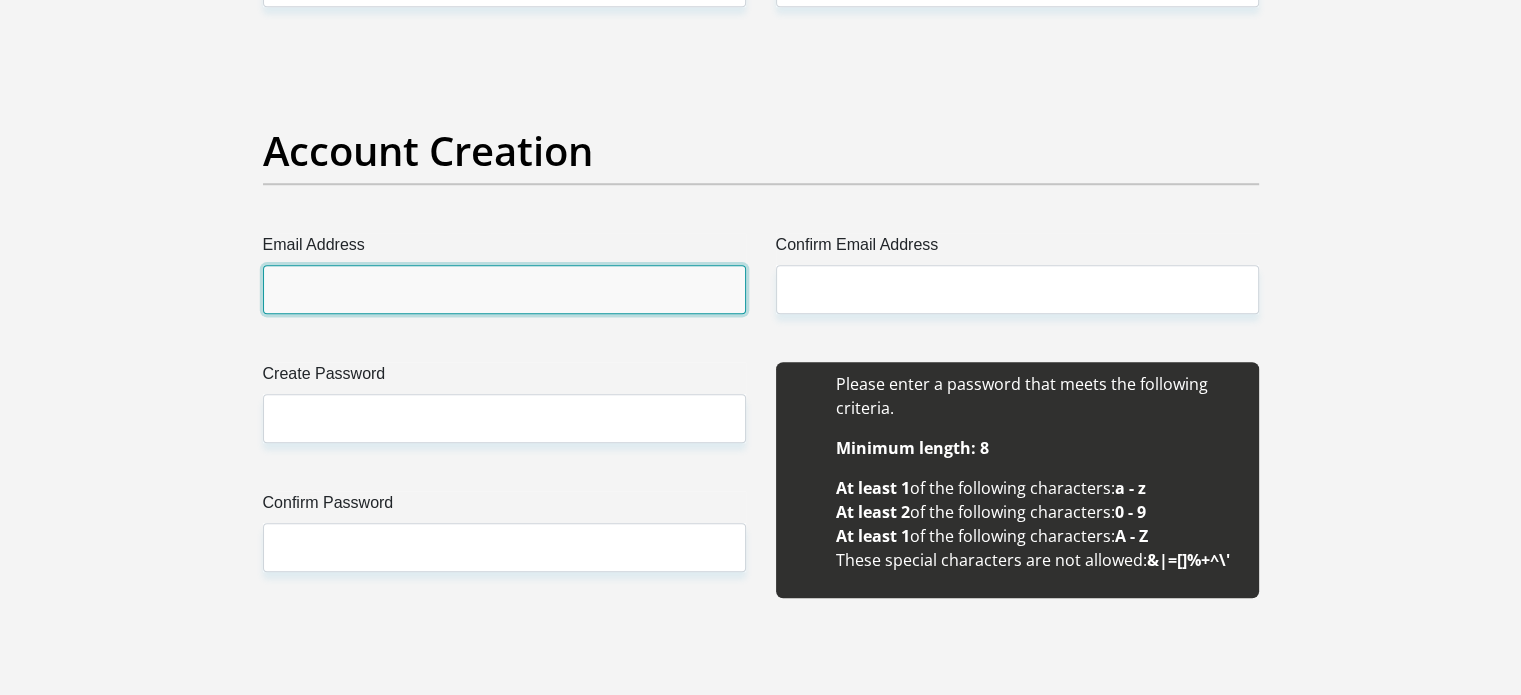 click on "Email Address" at bounding box center [504, 289] 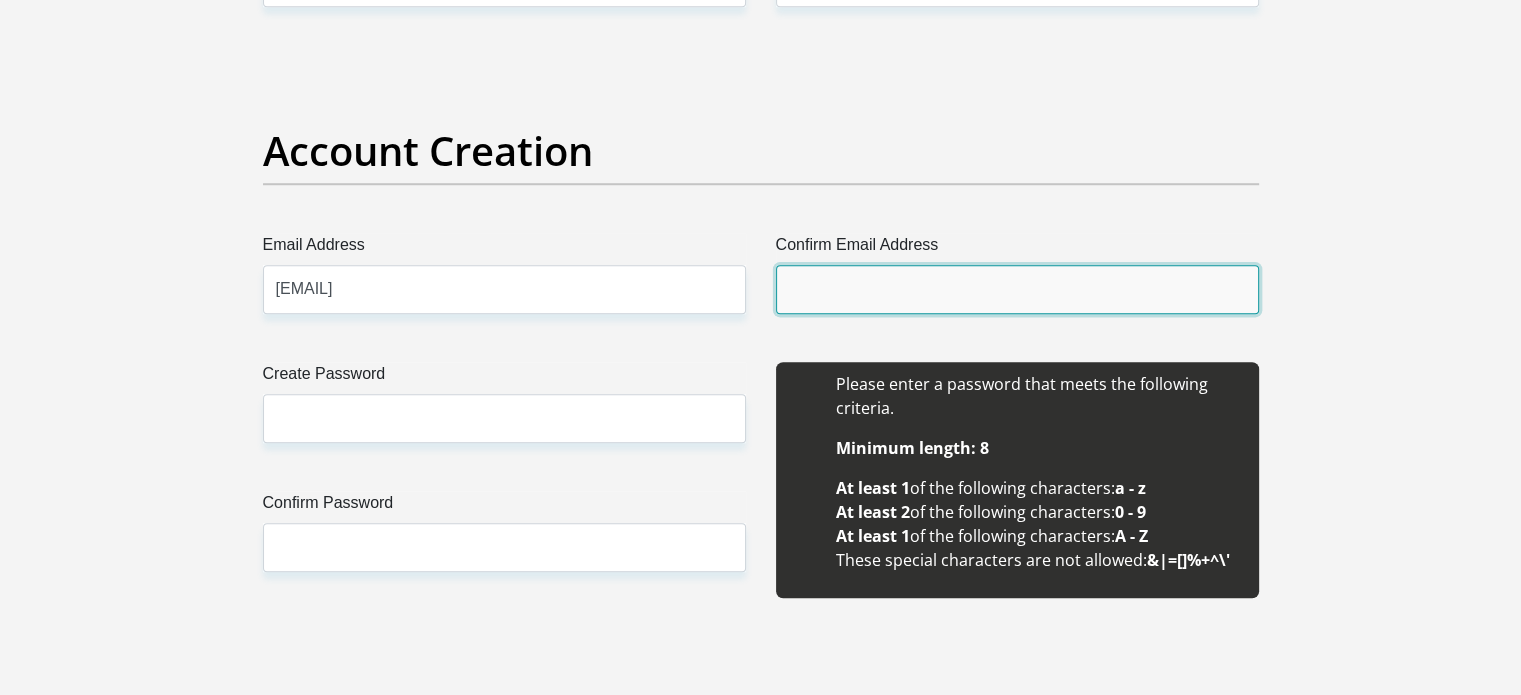 type on "[EMAIL]" 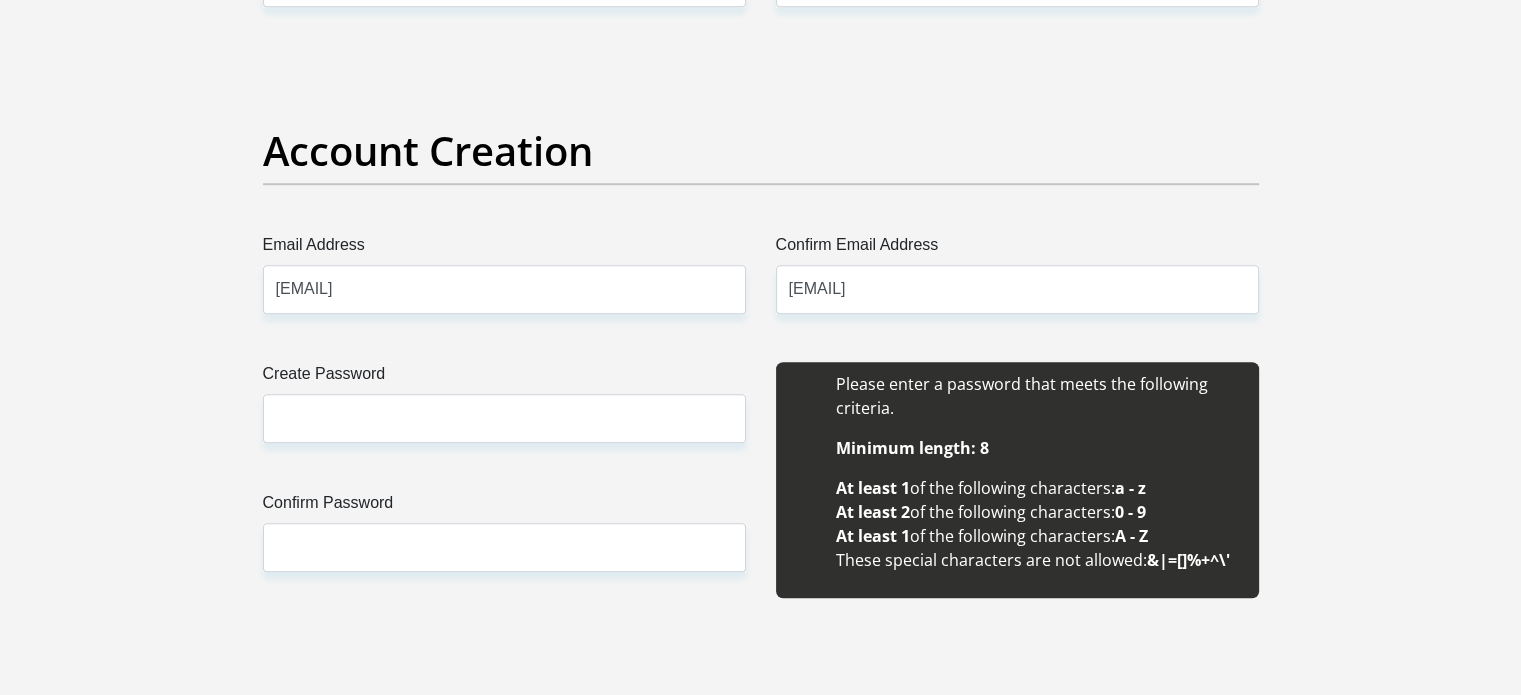 type 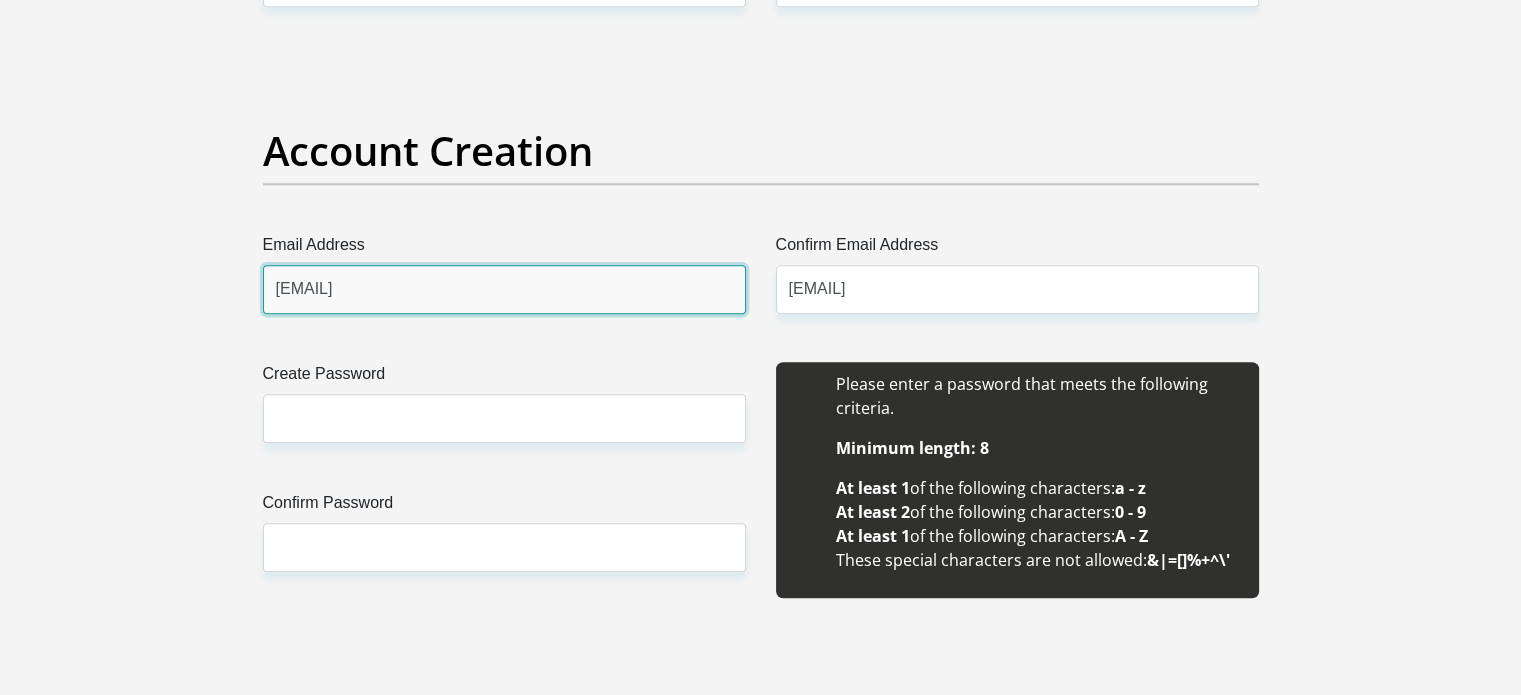 type 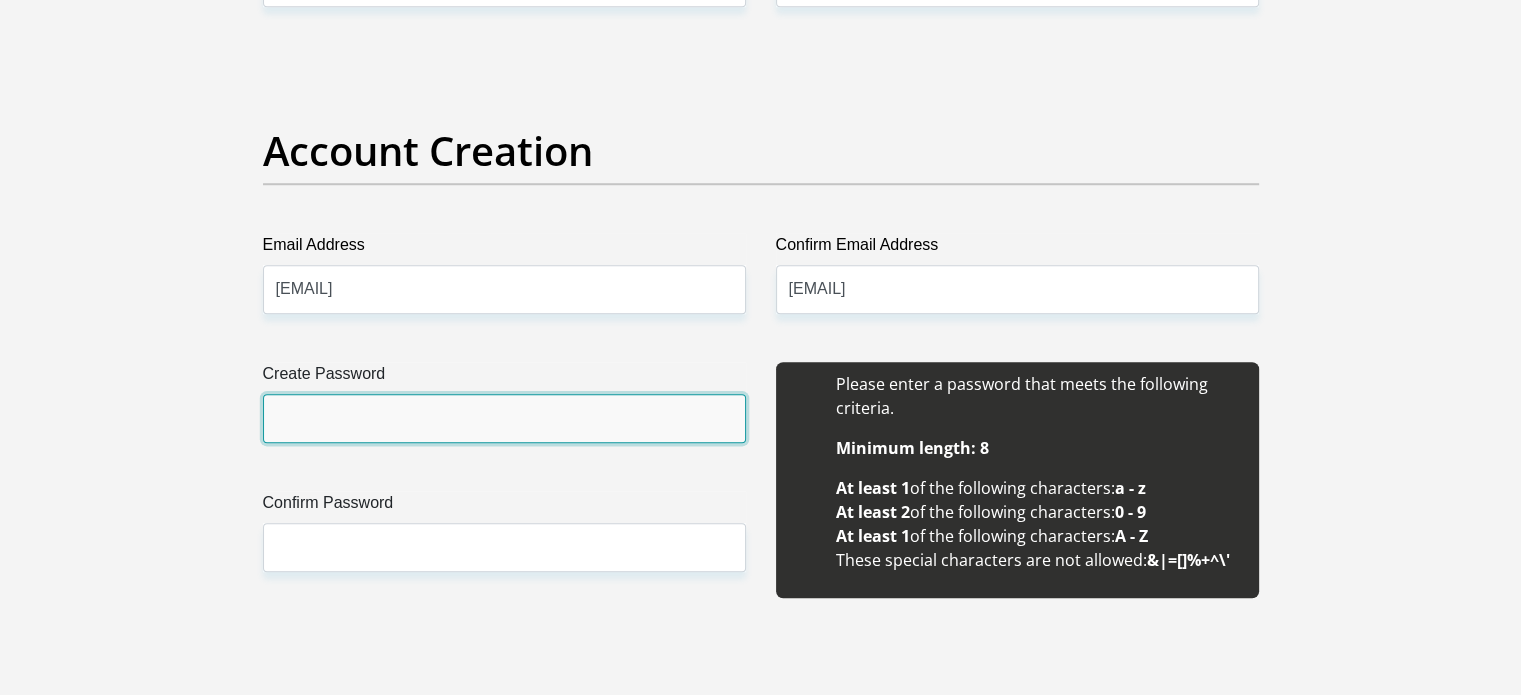 click on "Create Password" at bounding box center (504, 418) 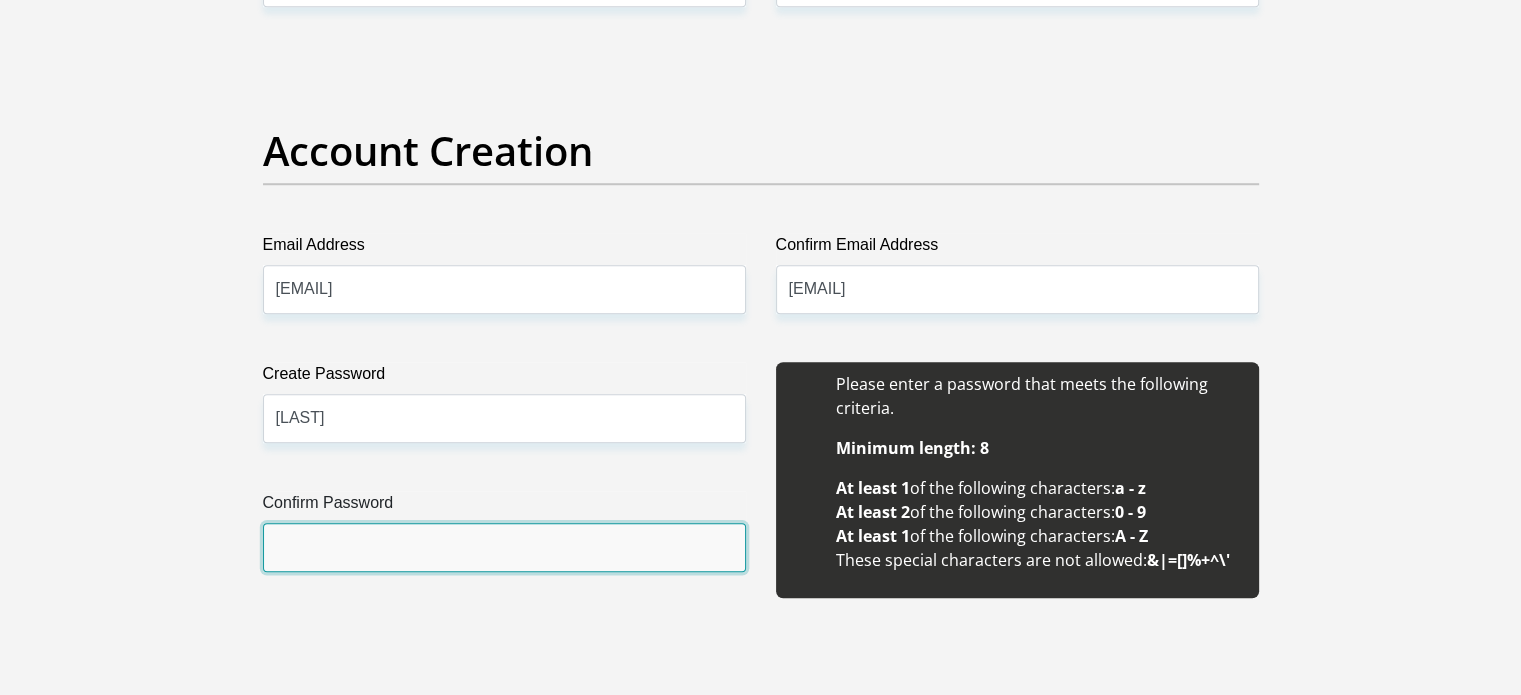 click on "Confirm Password" at bounding box center (504, 547) 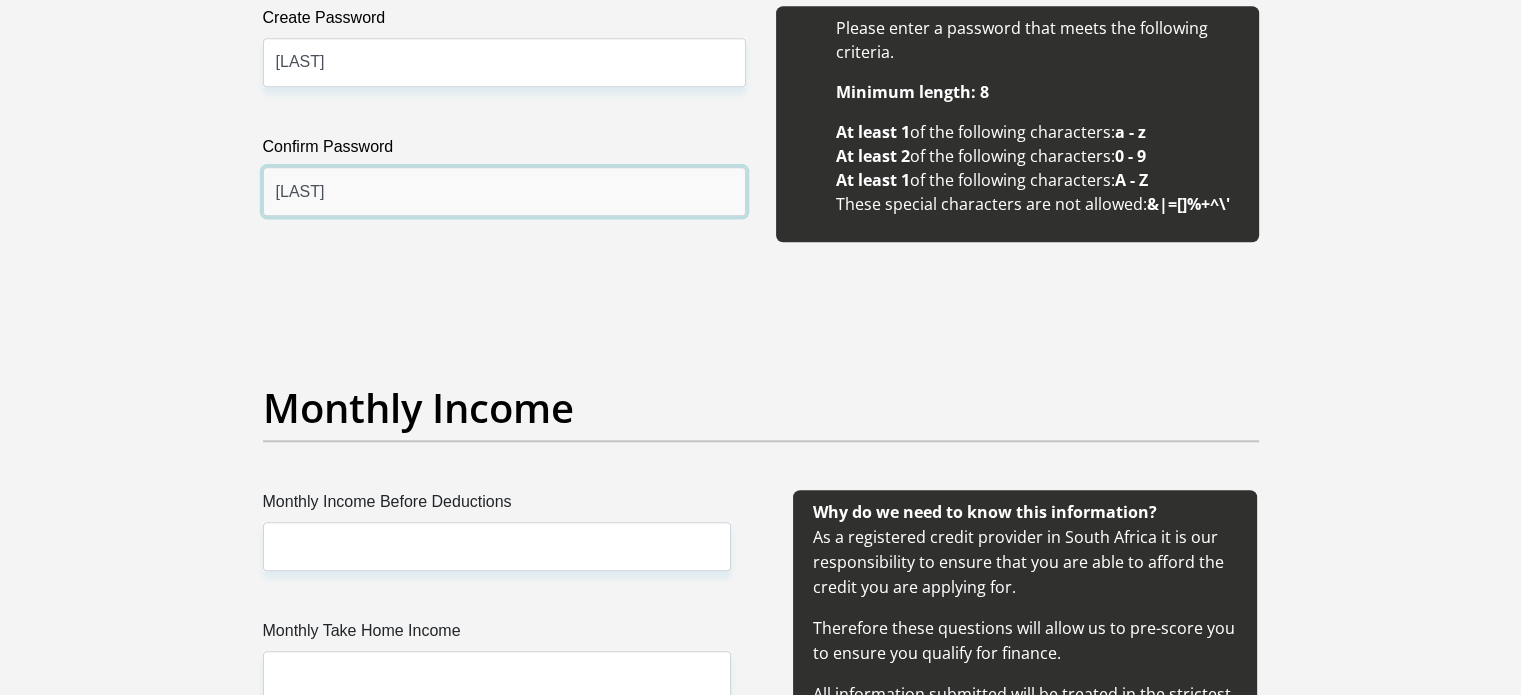 scroll, scrollTop: 2100, scrollLeft: 0, axis: vertical 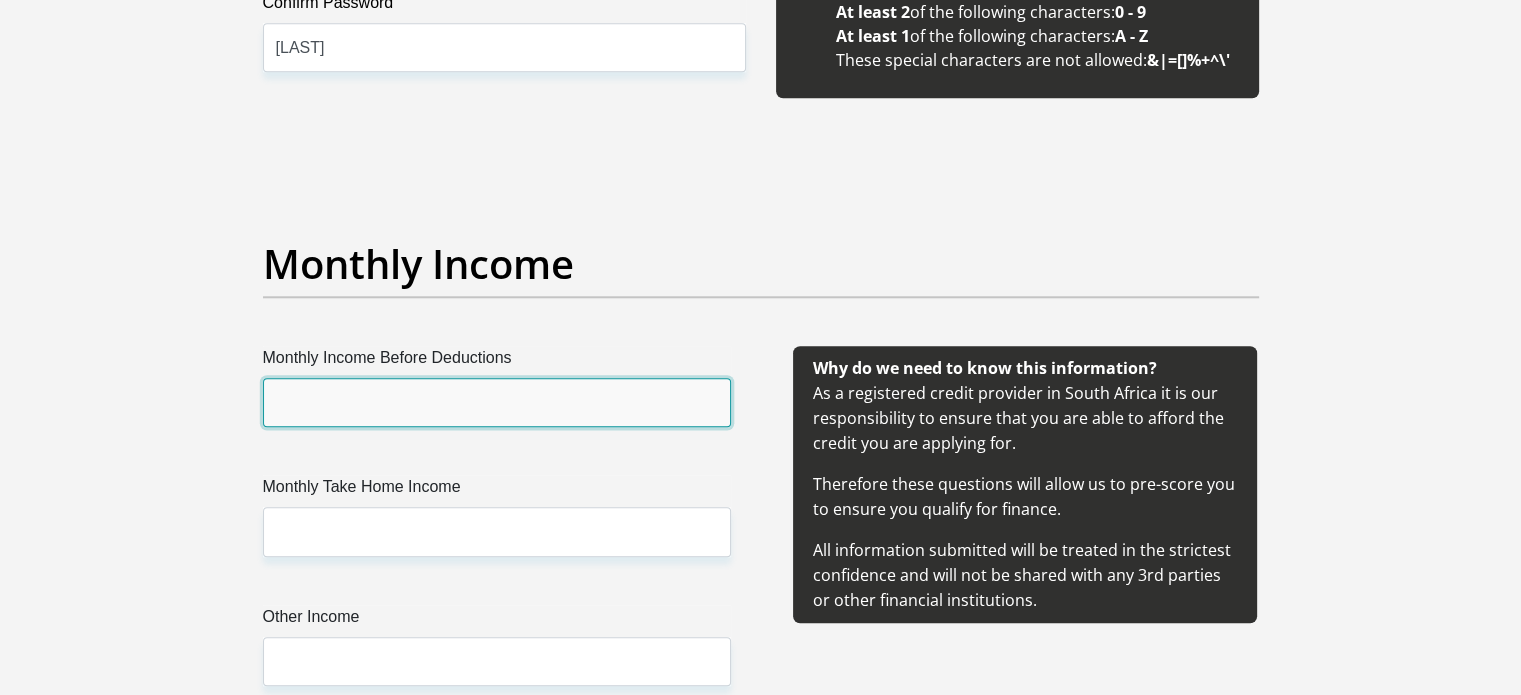 click on "Monthly Income Before Deductions" at bounding box center [497, 402] 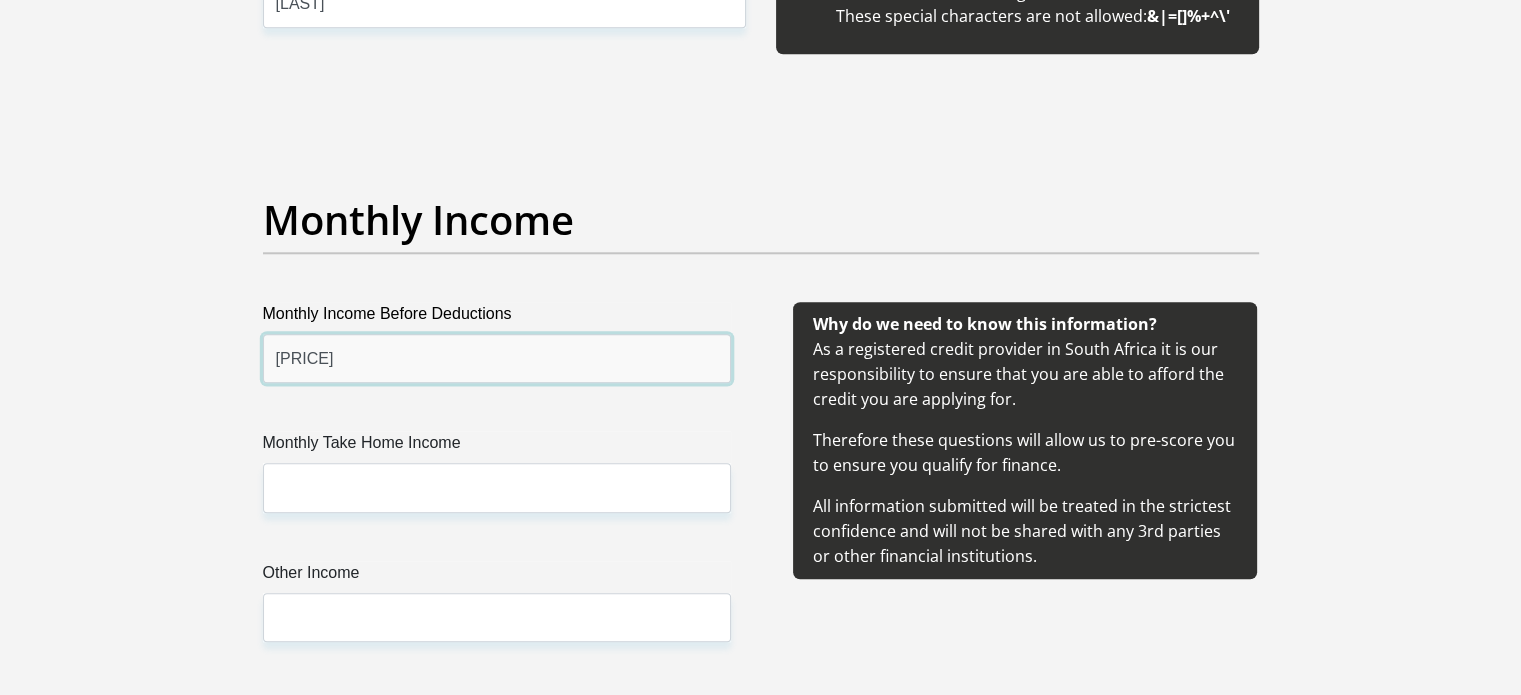 scroll, scrollTop: 2300, scrollLeft: 0, axis: vertical 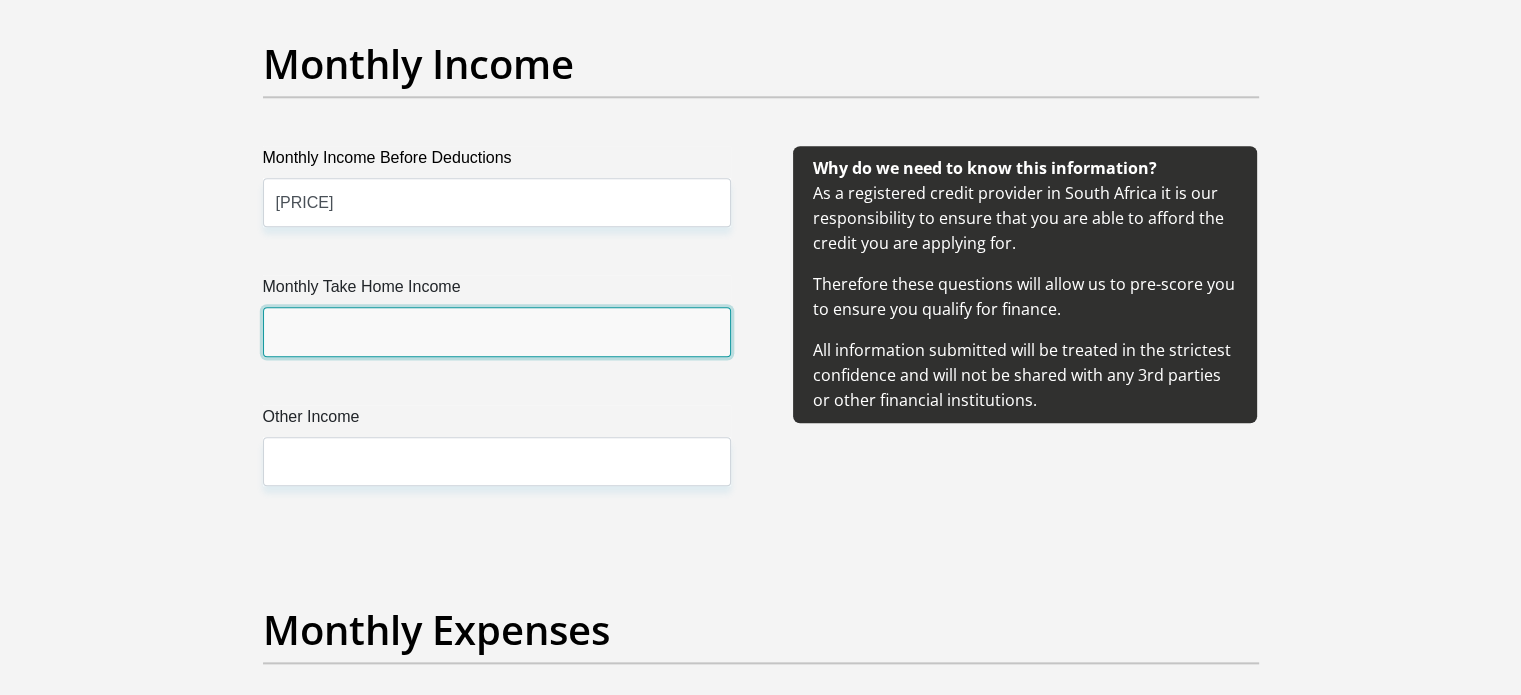 drag, startPoint x: 420, startPoint y: 333, endPoint x: 418, endPoint y: 343, distance: 10.198039 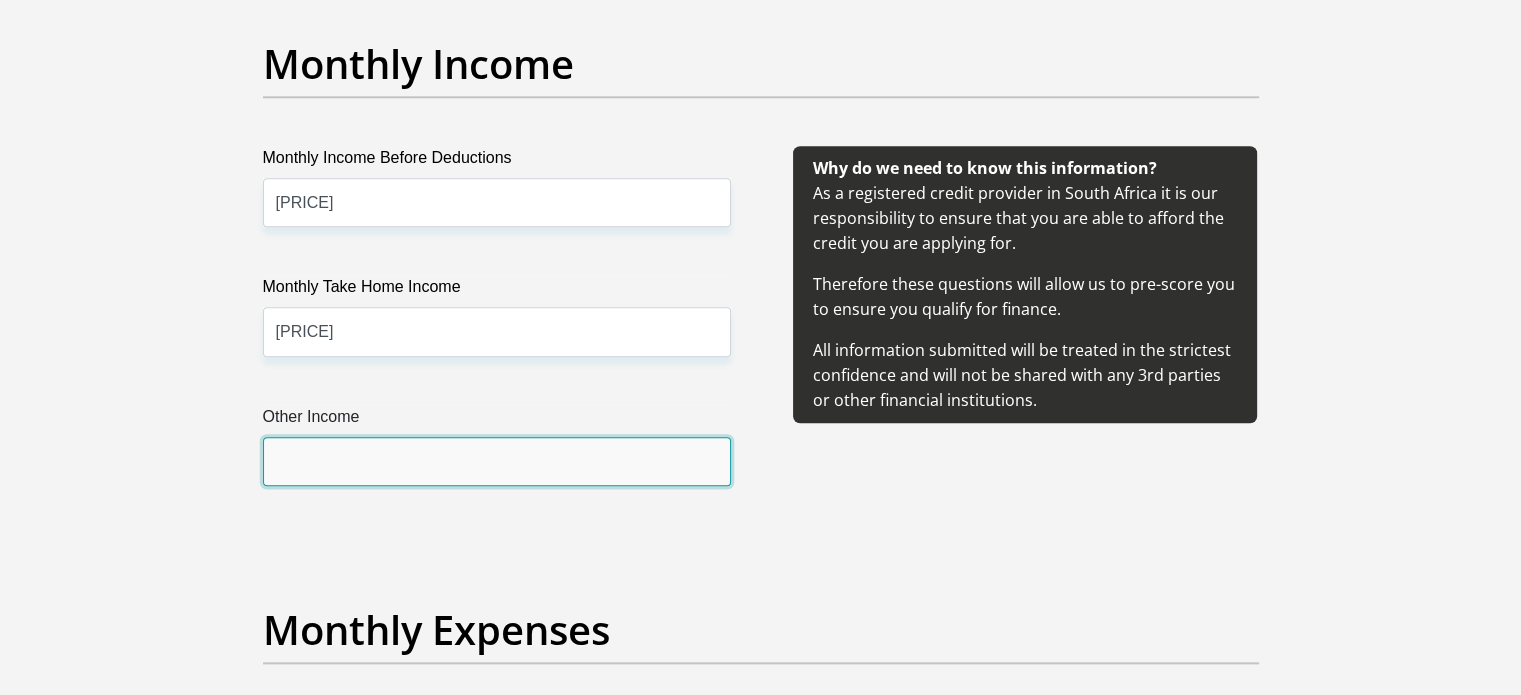 click on "Other Income" at bounding box center [497, 461] 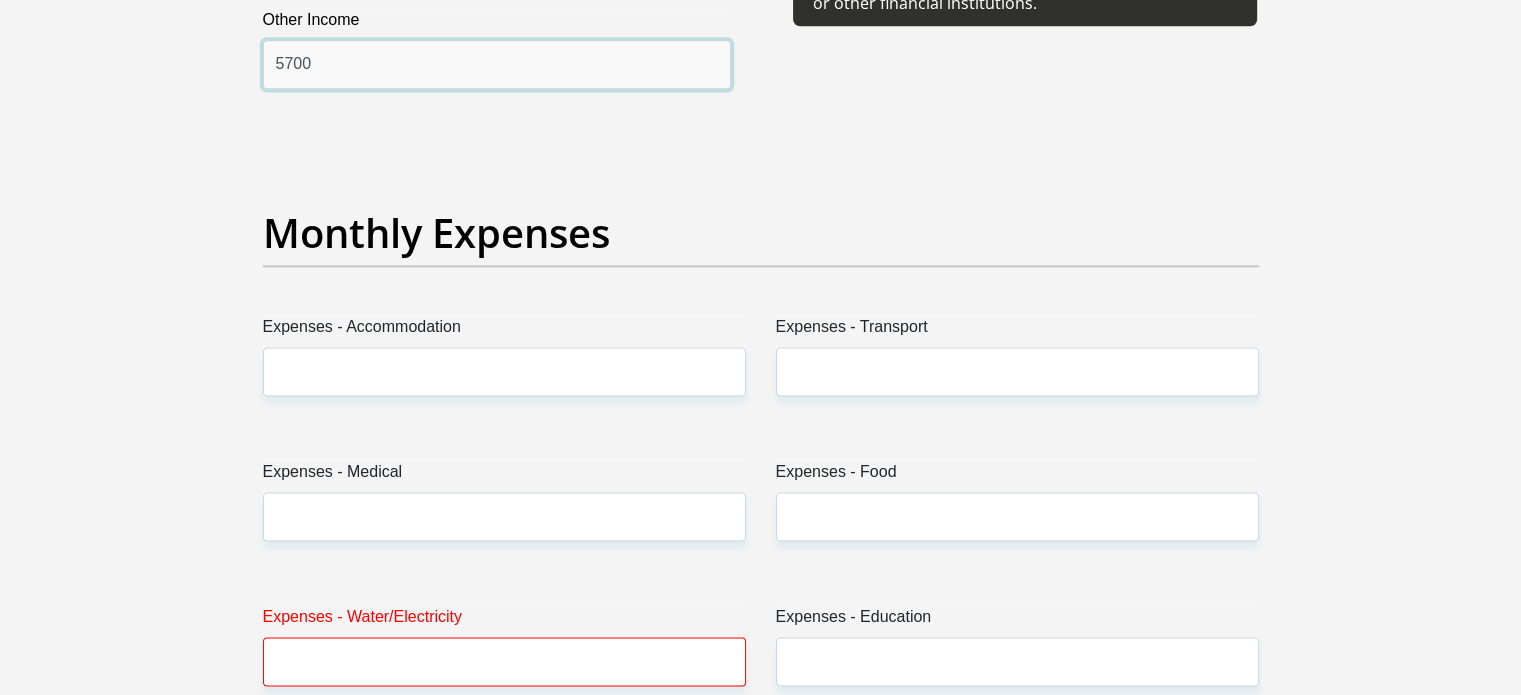 scroll, scrollTop: 2800, scrollLeft: 0, axis: vertical 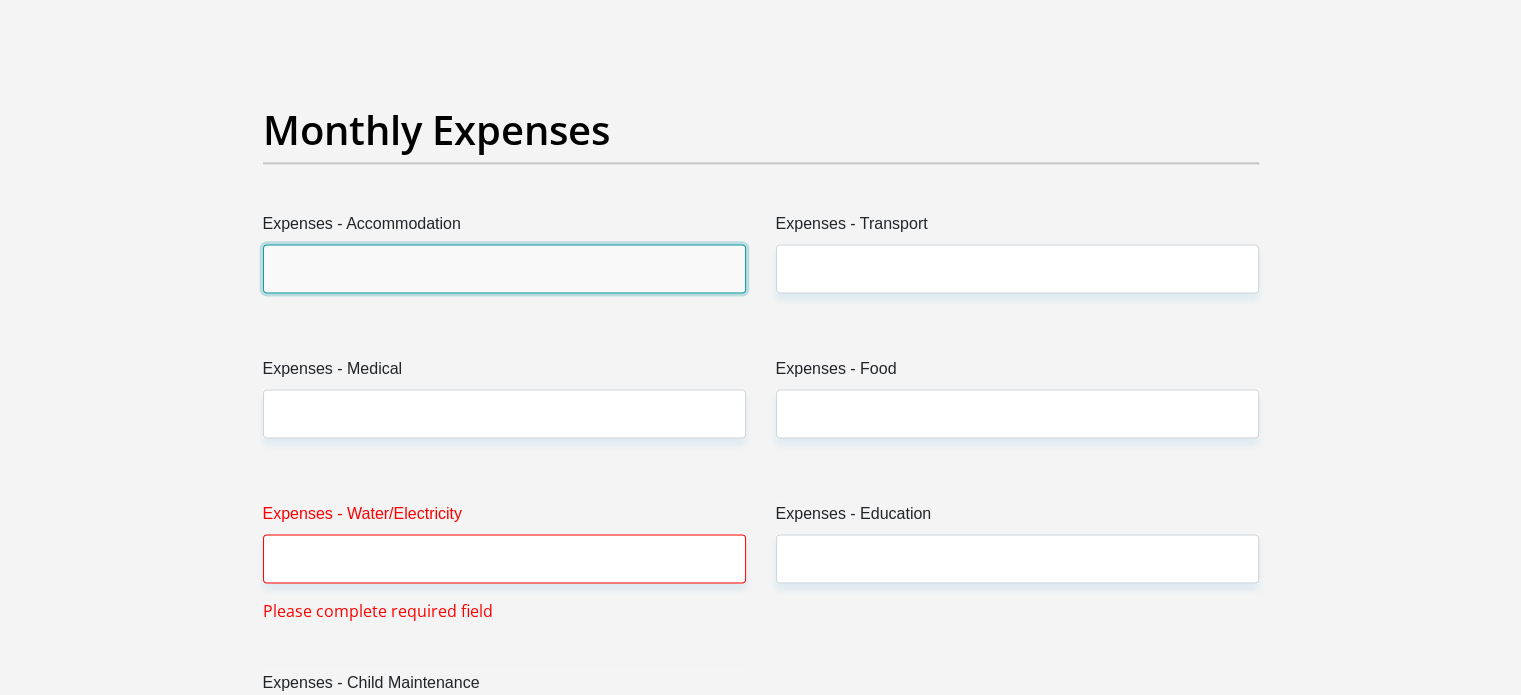 click on "Expenses - Accommodation" at bounding box center [504, 268] 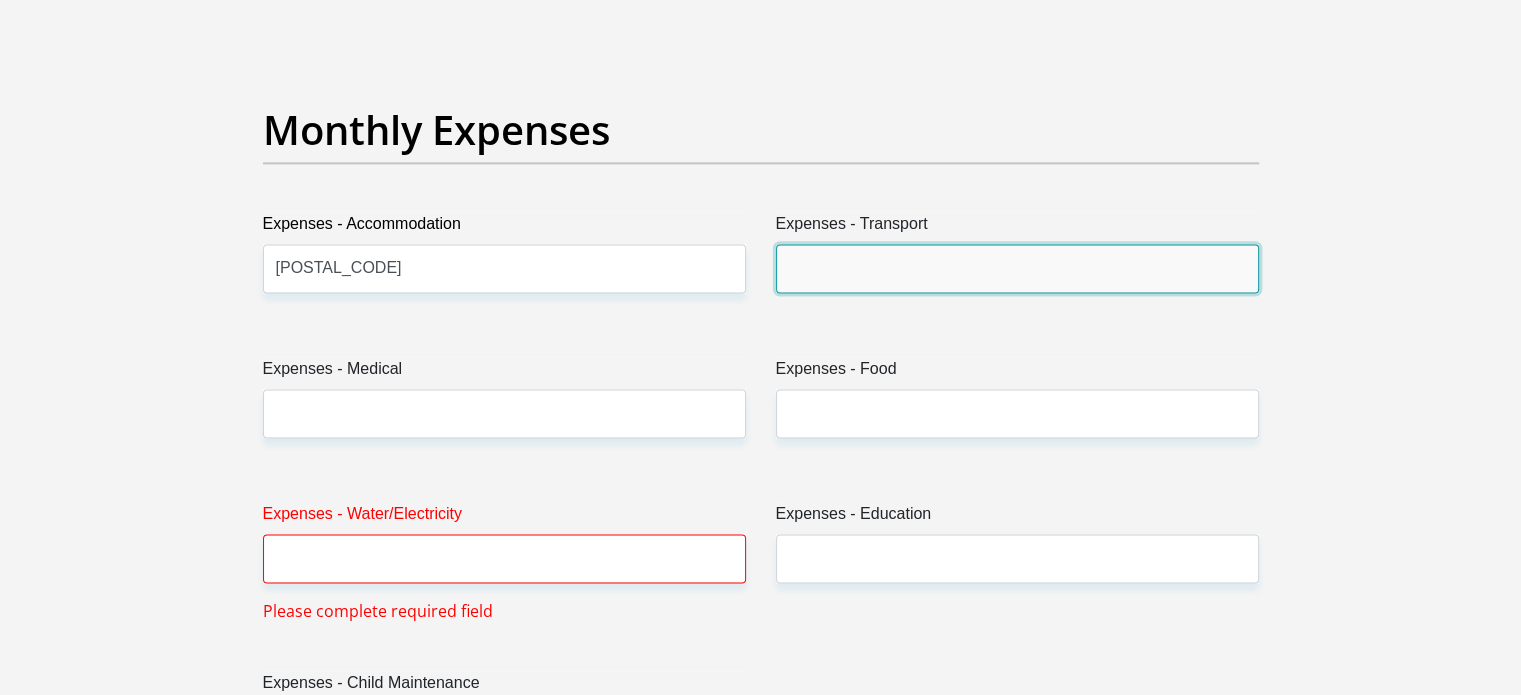 drag, startPoint x: 861, startPoint y: 262, endPoint x: 861, endPoint y: 284, distance: 22 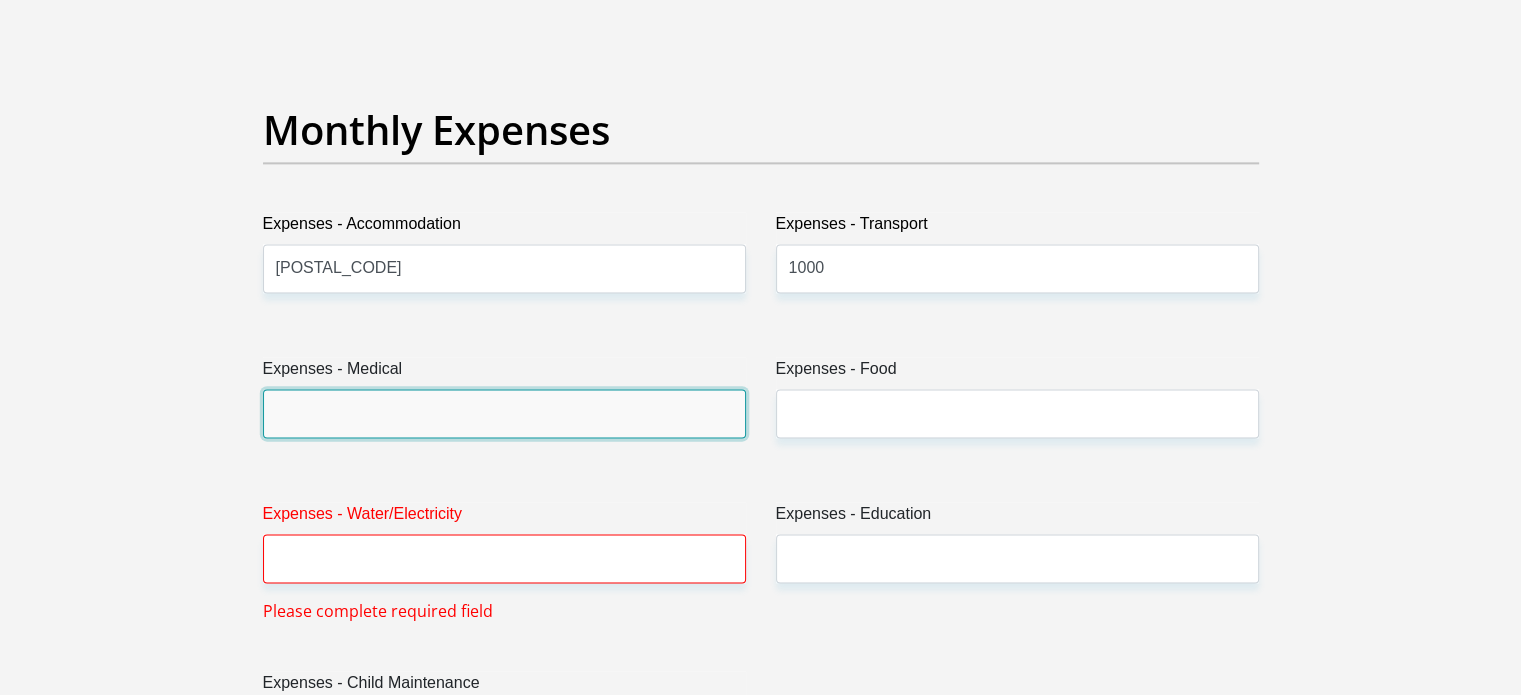 click on "Expenses - Medical" at bounding box center (504, 413) 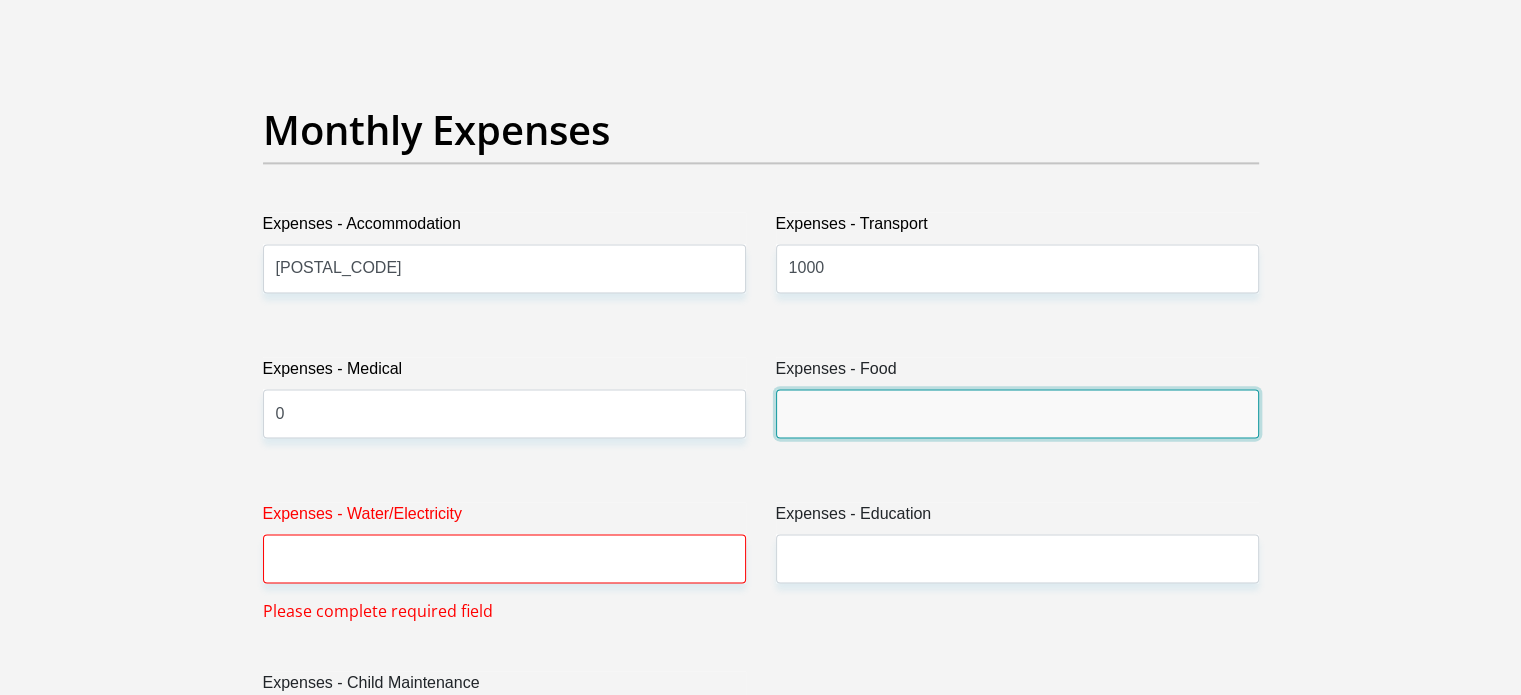 drag, startPoint x: 836, startPoint y: 409, endPoint x: 835, endPoint y: 423, distance: 14.035668 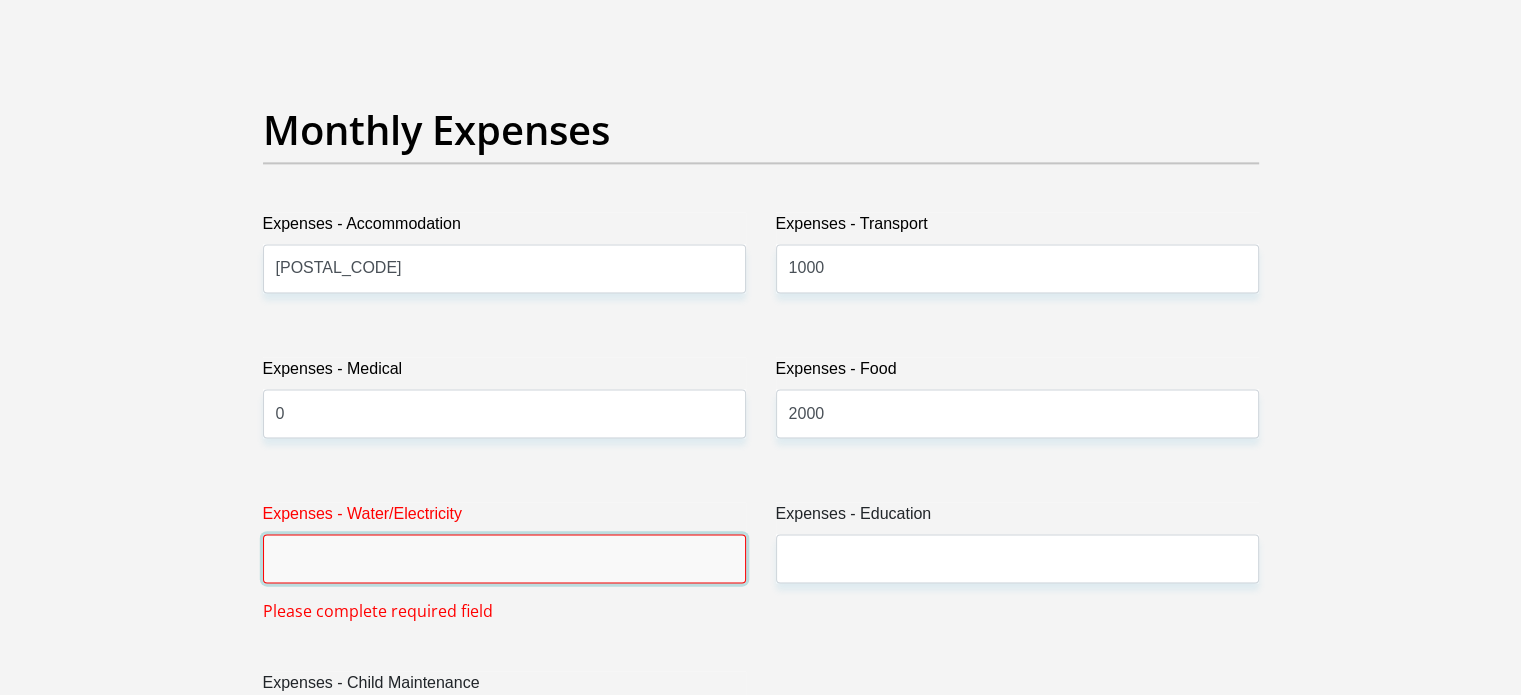 click on "Expenses - Water/Electricity" at bounding box center (504, 558) 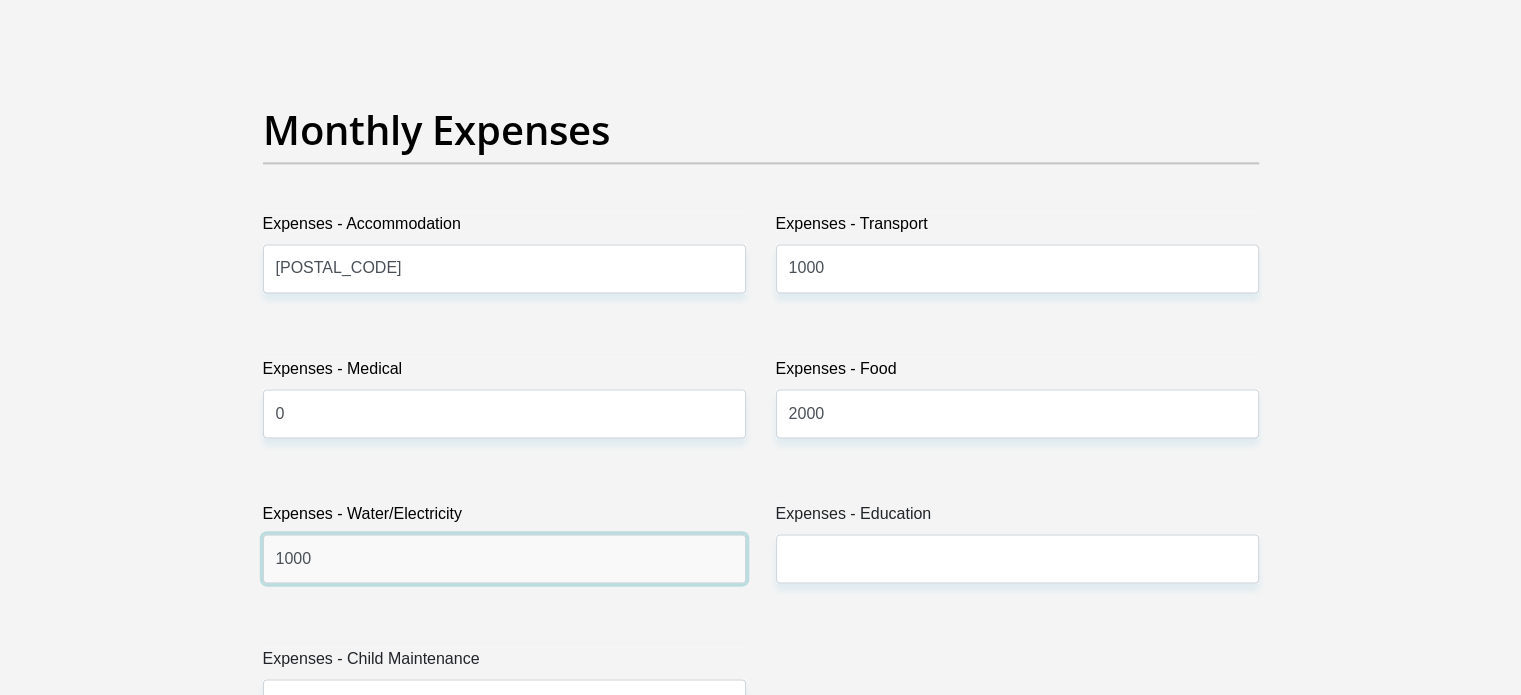 type on "1000" 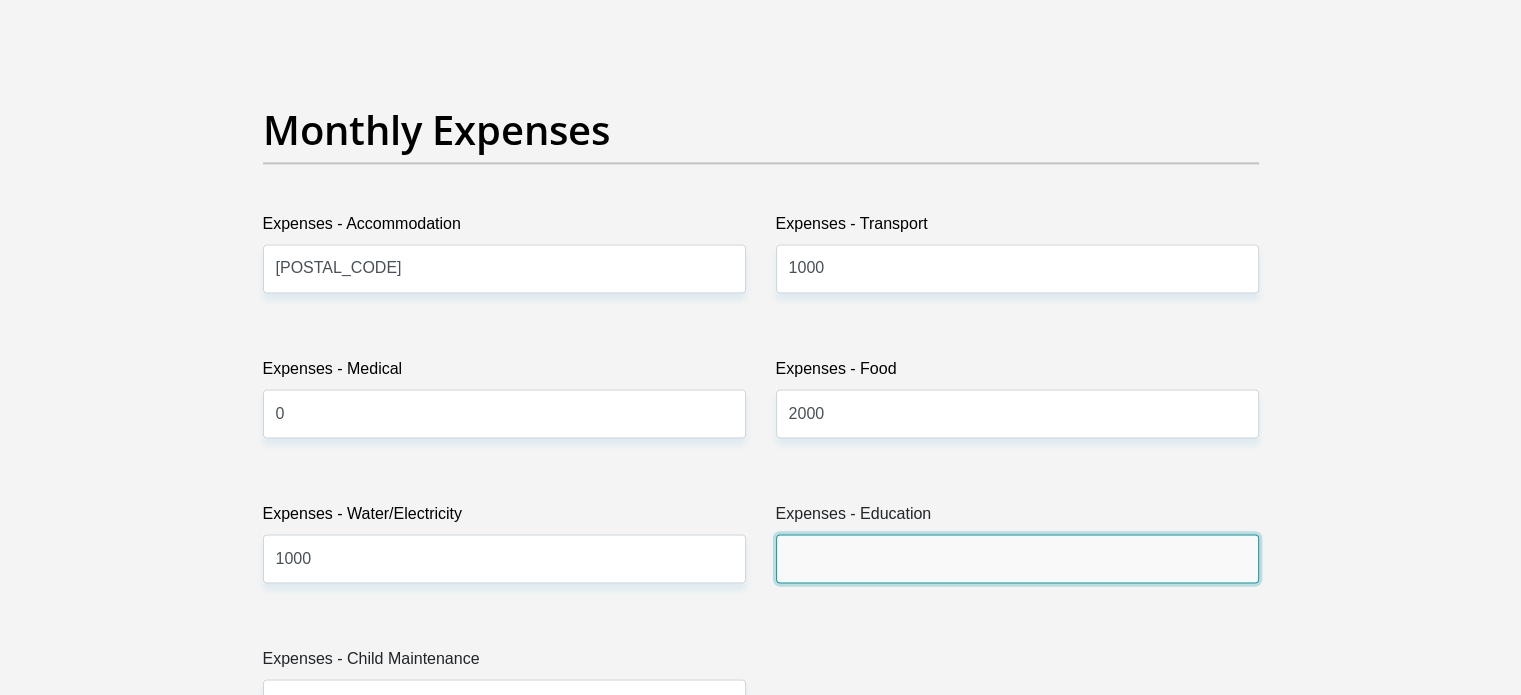 click on "Expenses - Education" at bounding box center [1017, 558] 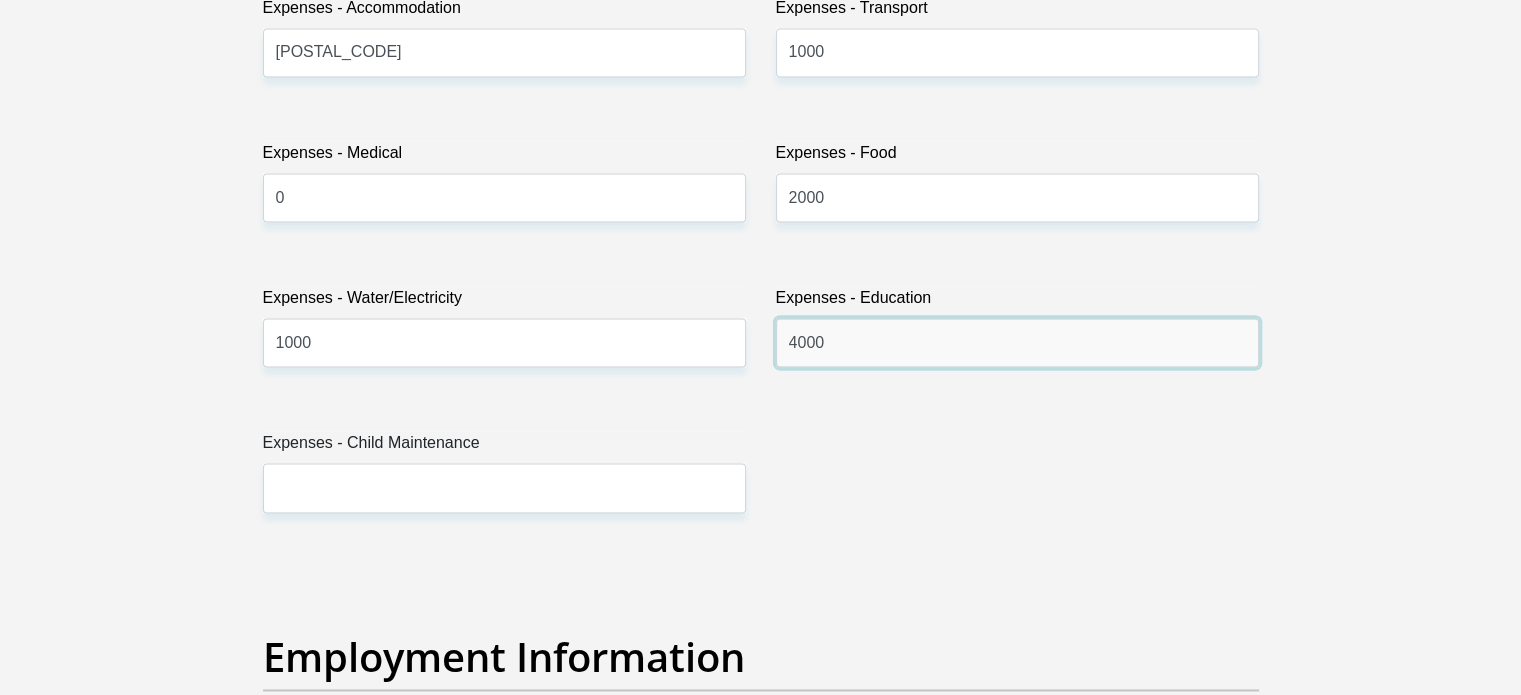 scroll, scrollTop: 3100, scrollLeft: 0, axis: vertical 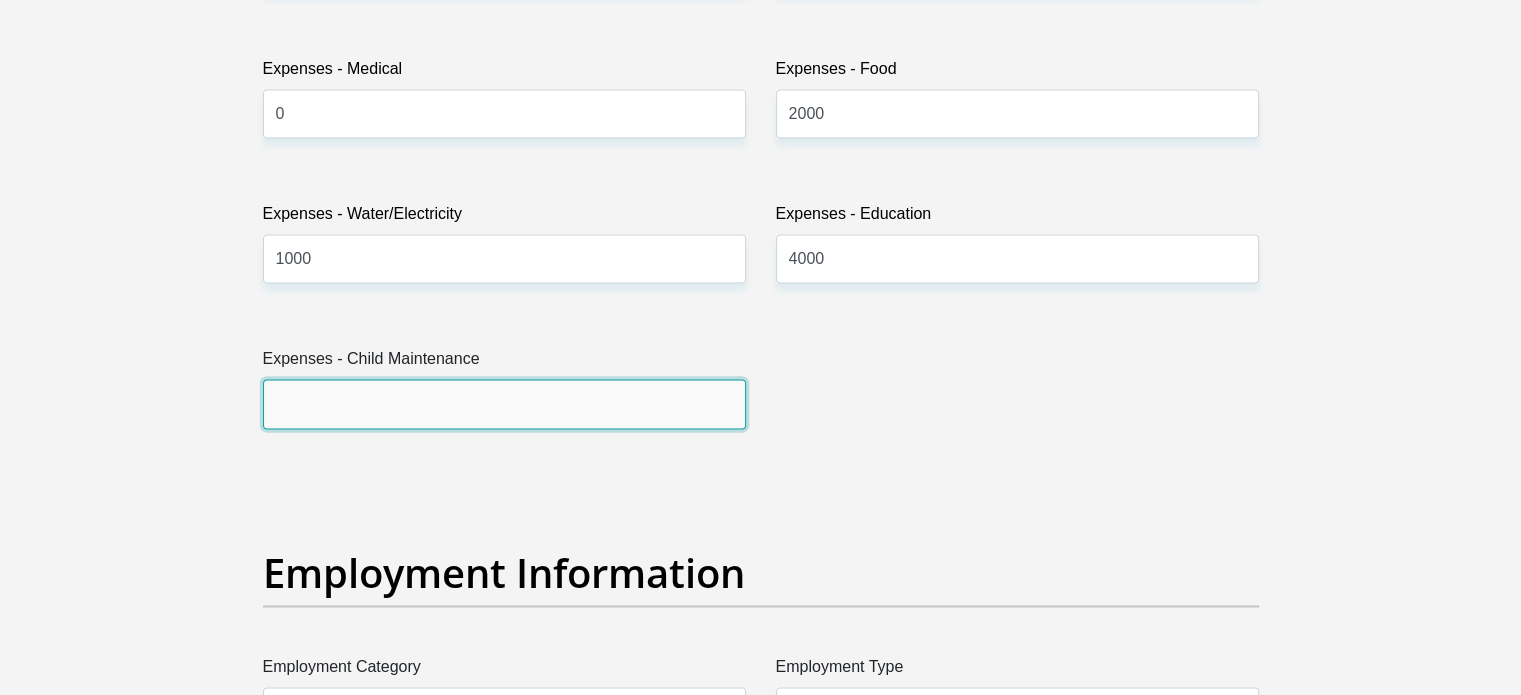 click on "Expenses - Child Maintenance" at bounding box center (504, 403) 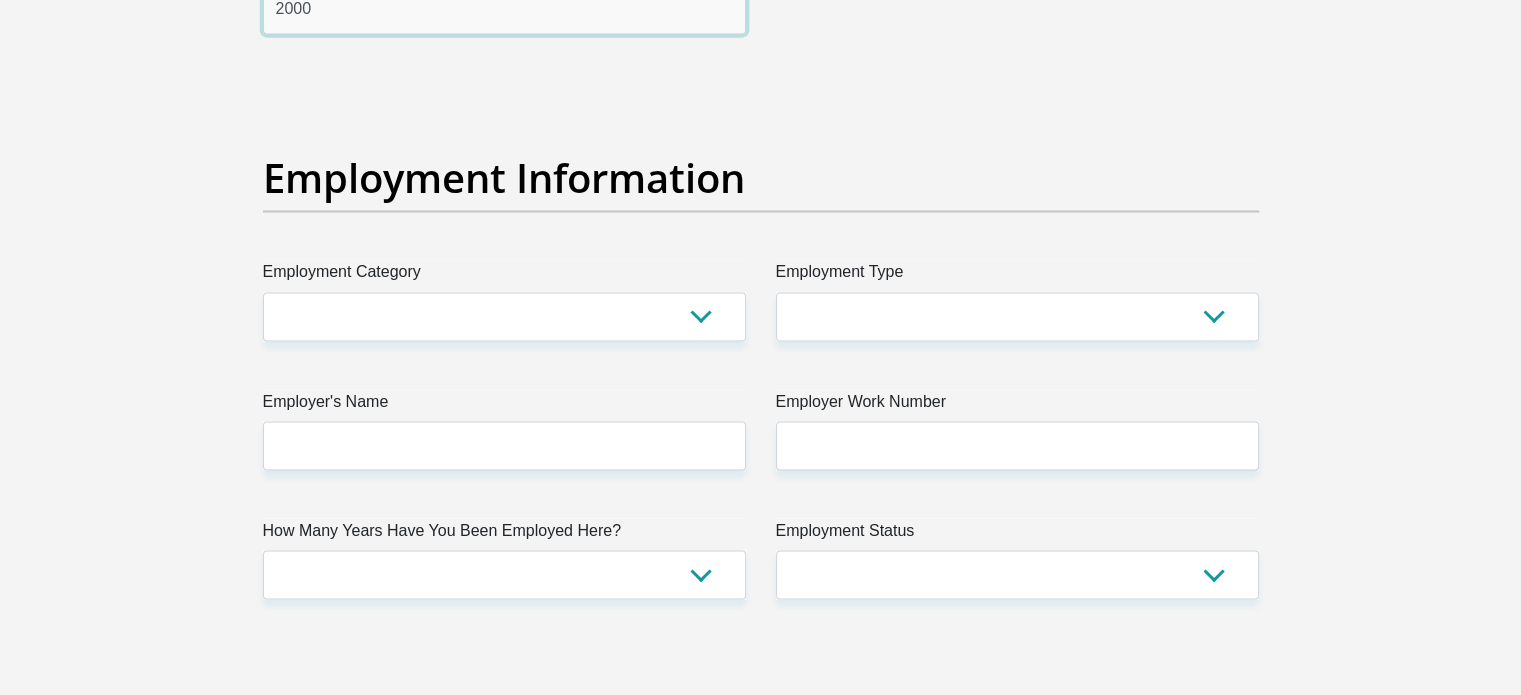 scroll, scrollTop: 3500, scrollLeft: 0, axis: vertical 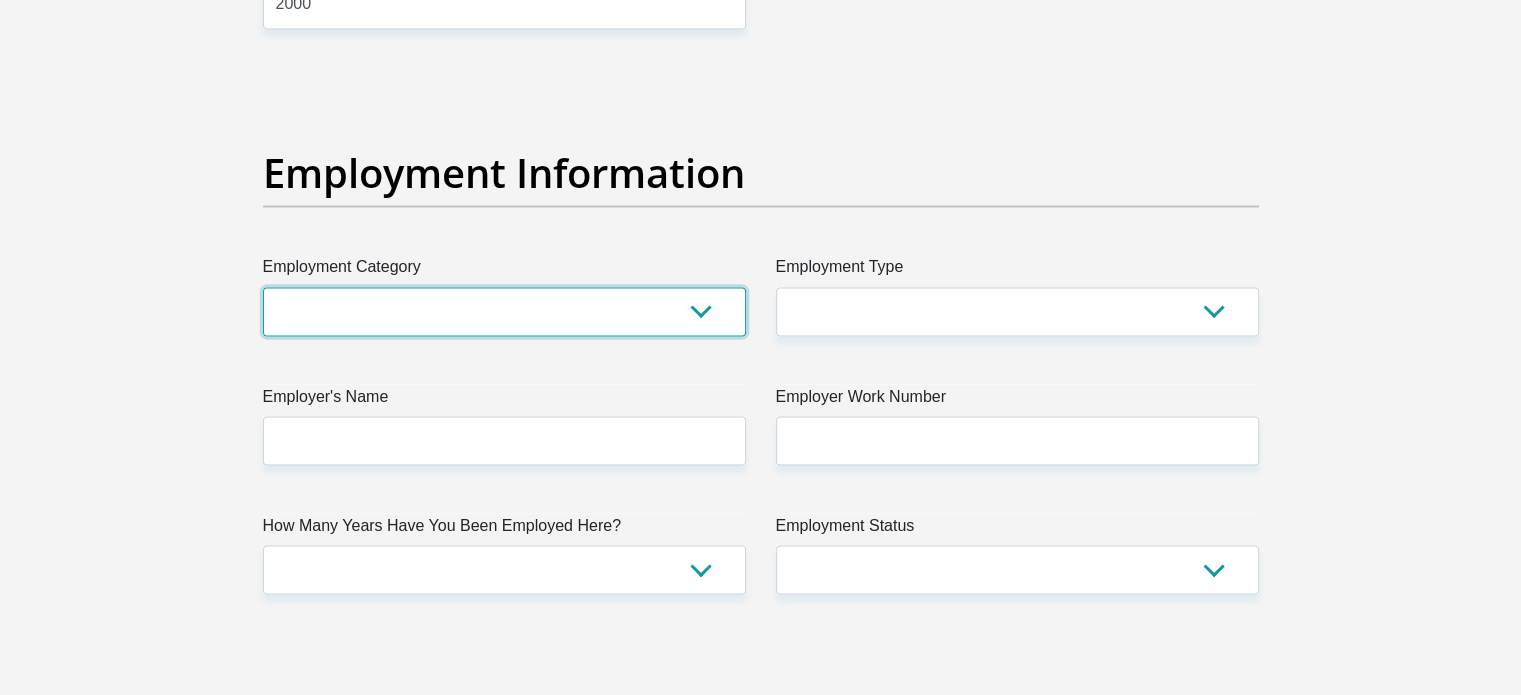 click on "AGRICULTURE
ALCOHOL & TOBACCO
CONSTRUCTION MATERIALS
METALLURGY
EQUIPMENT FOR RENEWABLE ENERGY
SPECIALIZED CONTRACTORS
CAR
GAMING (INCL. INTERNET
OTHER WHOLESALE
UNLICENSED PHARMACEUTICALS
CURRENCY EXCHANGE HOUSES
OTHER FINANCIAL INSTITUTIONS & INSURANCE
REAL ESTATE AGENTS
OIL & GAS
OTHER MATERIALS (E.G. IRON ORE)
PRECIOUS STONES & PRECIOUS METALS
POLITICAL ORGANIZATIONS
RELIGIOUS ORGANIZATIONS(NOT SECTS)
ACTI. HAVING BUSINESS DEAL WITH PUBLIC ADMINISTRATION
LAUNDROMATS" at bounding box center [504, 311] 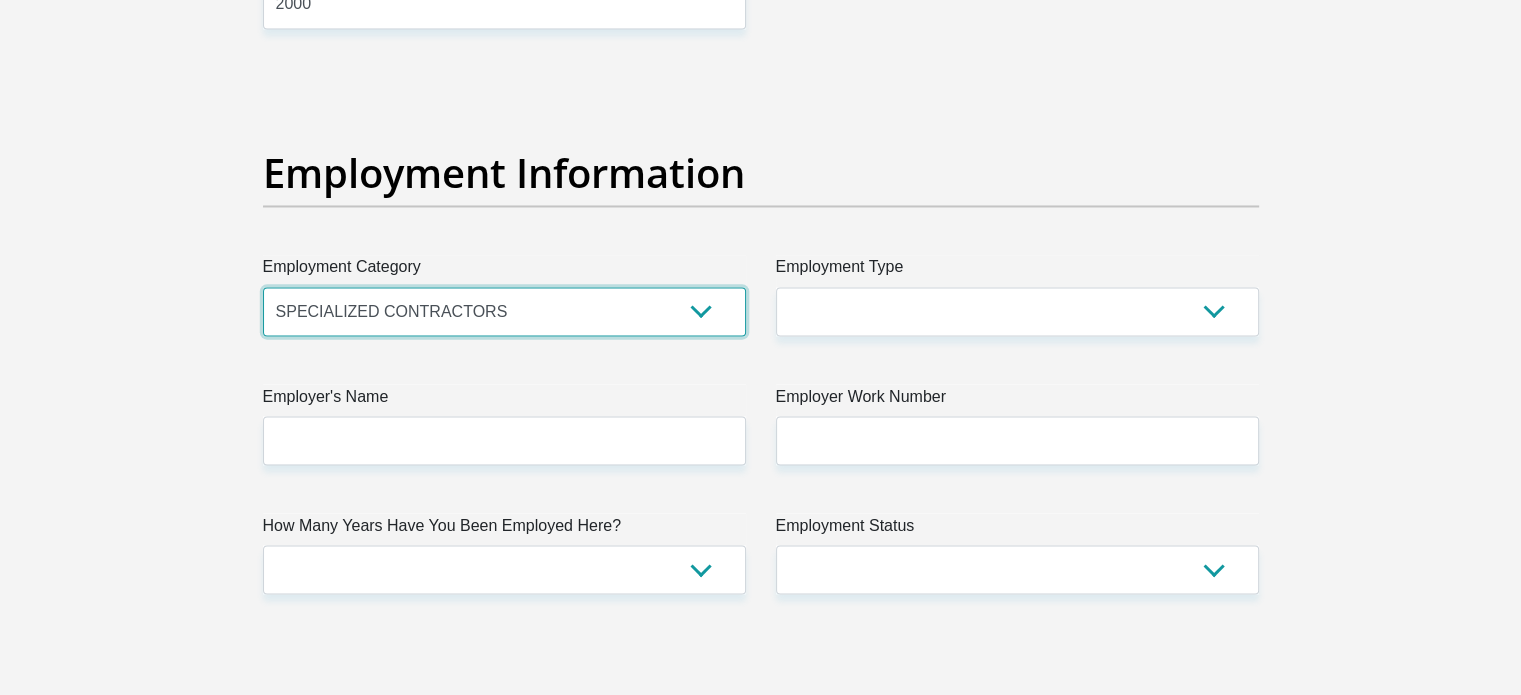 click on "AGRICULTURE
ALCOHOL & TOBACCO
CONSTRUCTION MATERIALS
METALLURGY
EQUIPMENT FOR RENEWABLE ENERGY
SPECIALIZED CONTRACTORS
CAR
GAMING (INCL. INTERNET
OTHER WHOLESALE
UNLICENSED PHARMACEUTICALS
CURRENCY EXCHANGE HOUSES
OTHER FINANCIAL INSTITUTIONS & INSURANCE
REAL ESTATE AGENTS
OIL & GAS
OTHER MATERIALS (E.G. IRON ORE)
PRECIOUS STONES & PRECIOUS METALS
POLITICAL ORGANIZATIONS
RELIGIOUS ORGANIZATIONS(NOT SECTS)
ACTI. HAVING BUSINESS DEAL WITH PUBLIC ADMINISTRATION
LAUNDROMATS" at bounding box center [504, 311] 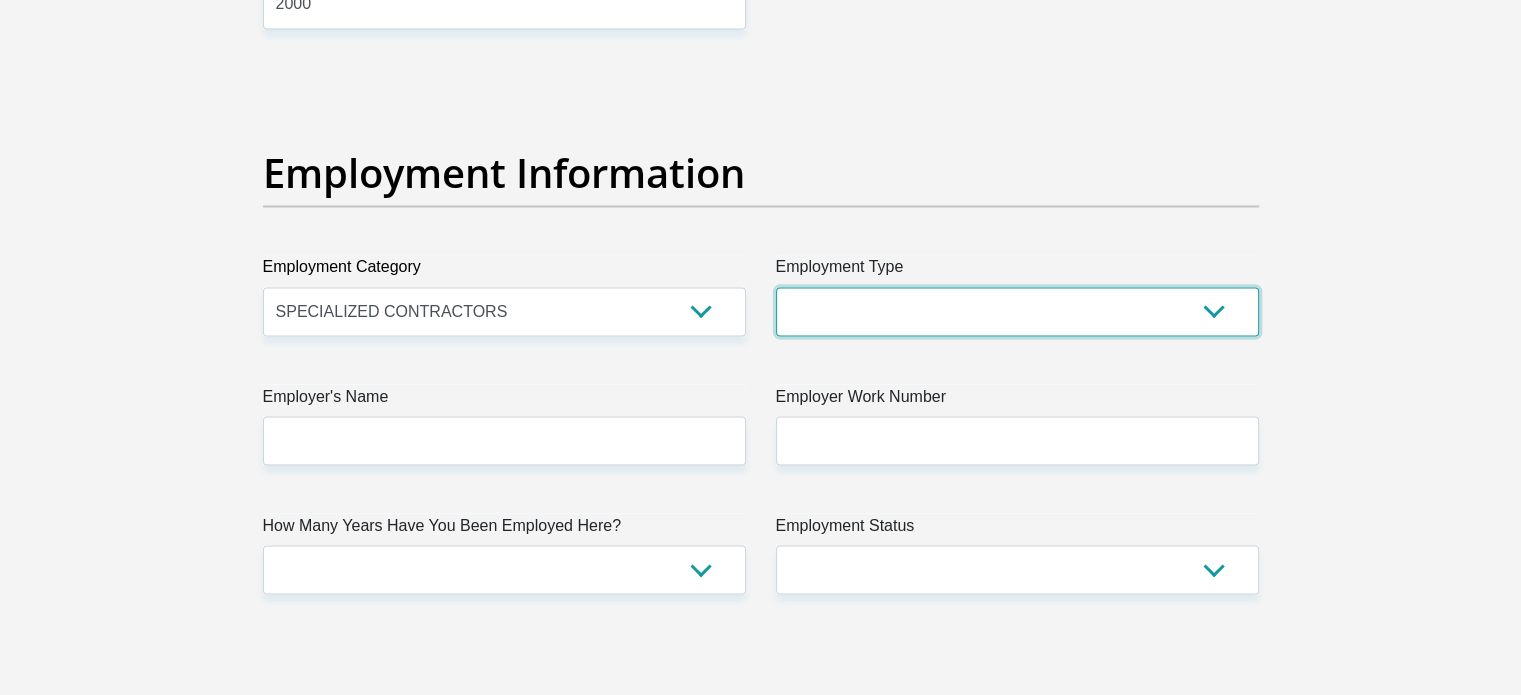 click on "College/Lecturer
Craft Seller
Creative
Driver
Executive
Farmer
Forces - Non Commissioned
Forces - Officer
Hawker
Housewife
Labourer
Licenced Professional
Manager
Miner
Non Licenced Professional
Office Staff/Clerk
Outside Worker
Pensioner
Permanent Teacher
Production/Manufacturing
Sales
Self-Employed
Semi-Professional Worker
Service Industry  Social Worker  Student" at bounding box center [1017, 311] 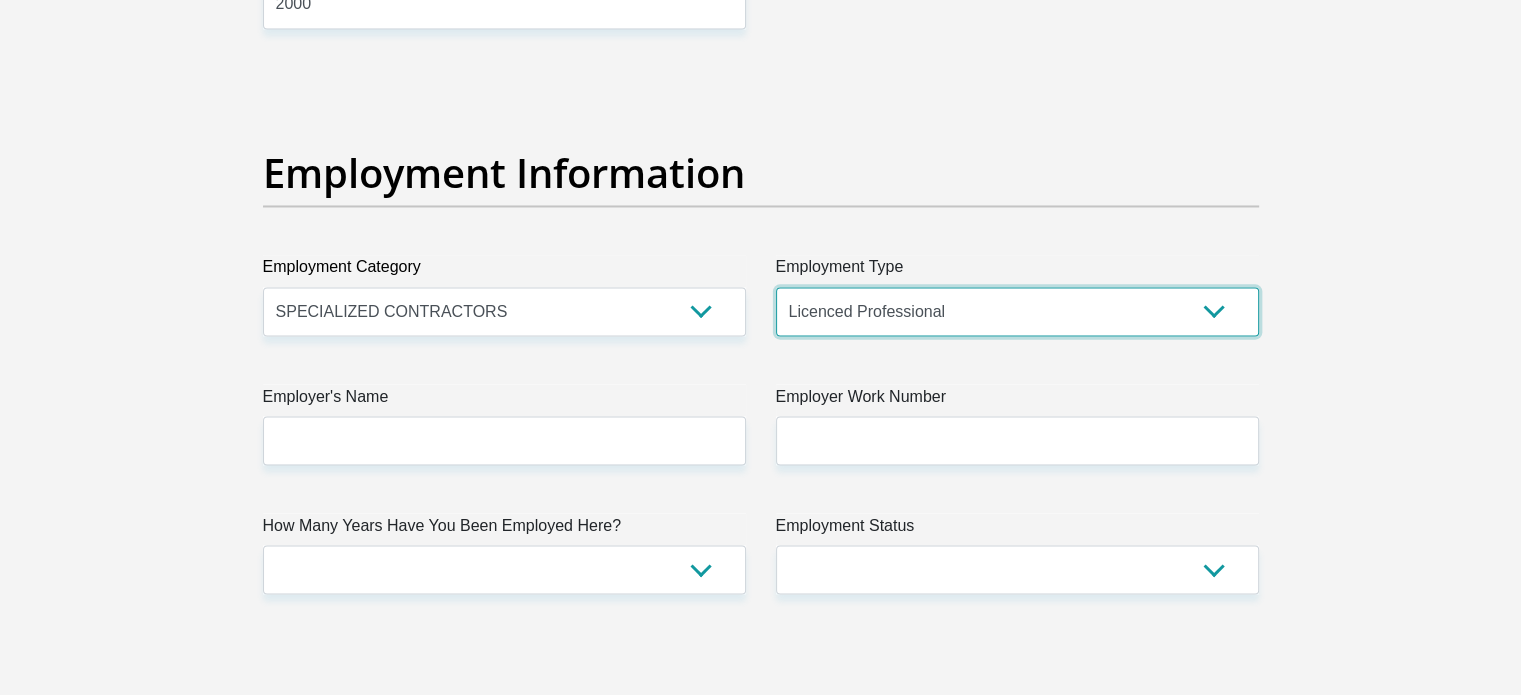 click on "College/Lecturer
Craft Seller
Creative
Driver
Executive
Farmer
Forces - Non Commissioned
Forces - Officer
Hawker
Housewife
Labourer
Licenced Professional
Manager
Miner
Non Licenced Professional
Office Staff/Clerk
Outside Worker
Pensioner
Permanent Teacher
Production/Manufacturing
Sales
Self-Employed
Semi-Professional Worker
Service Industry  Social Worker  Student" at bounding box center [1017, 311] 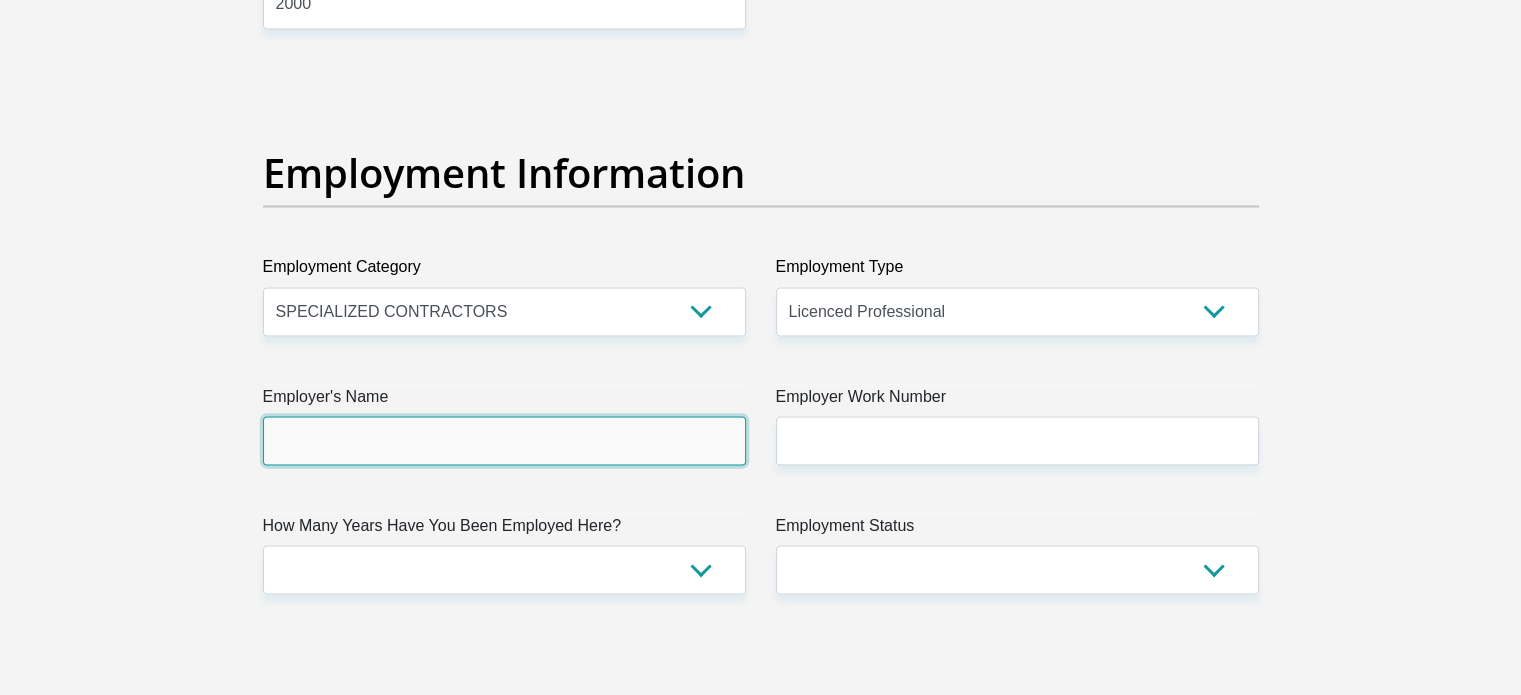 click on "Employer's Name" at bounding box center (504, 440) 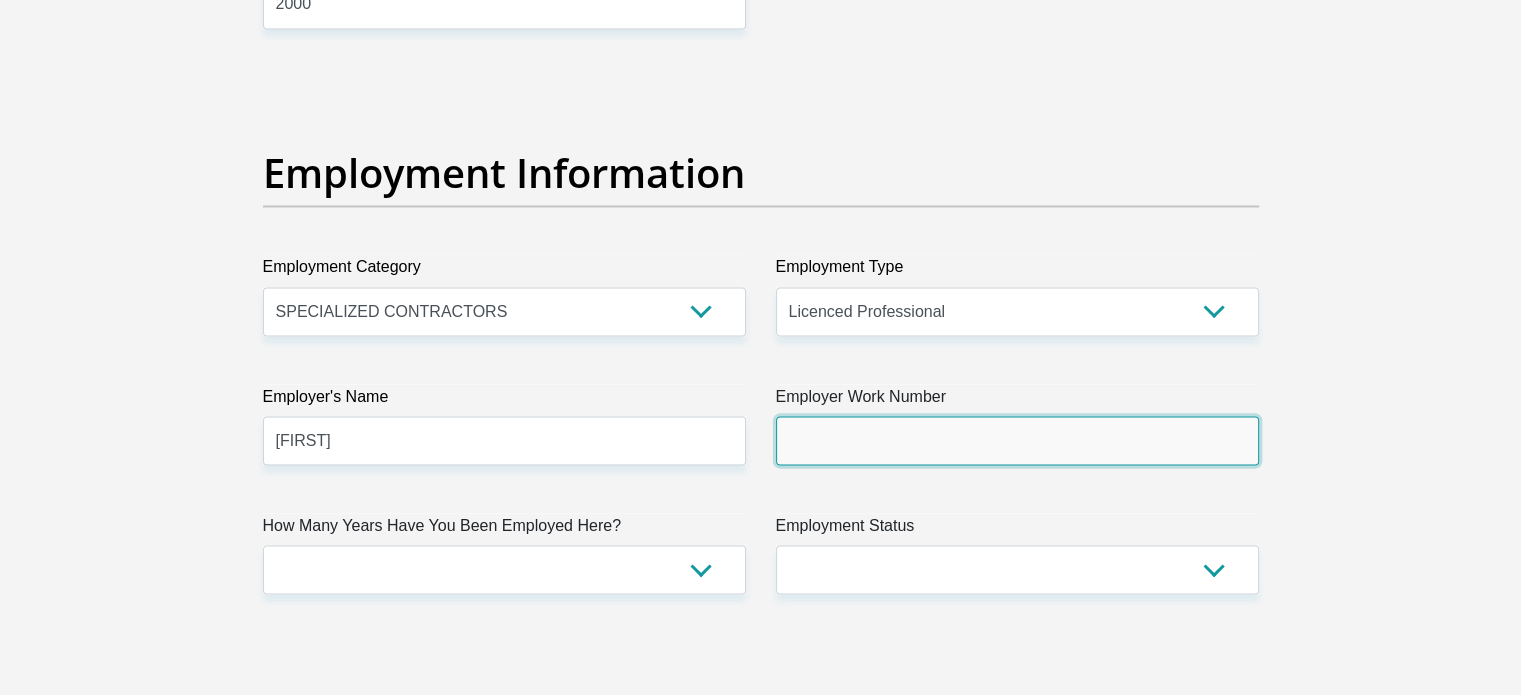 click on "Employer Work Number" at bounding box center (1017, 440) 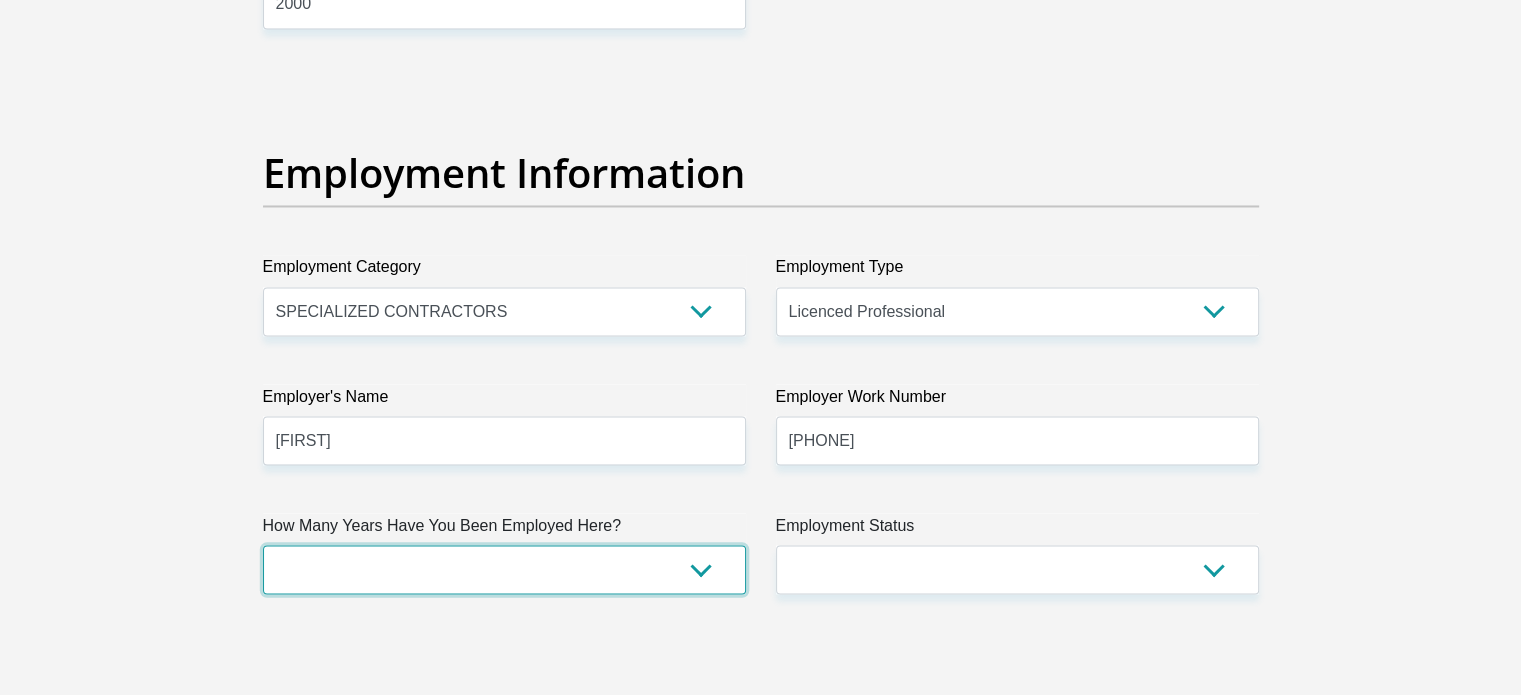 click on "less than 1 year
1-3 years
3-5 years
5+ years" at bounding box center [504, 569] 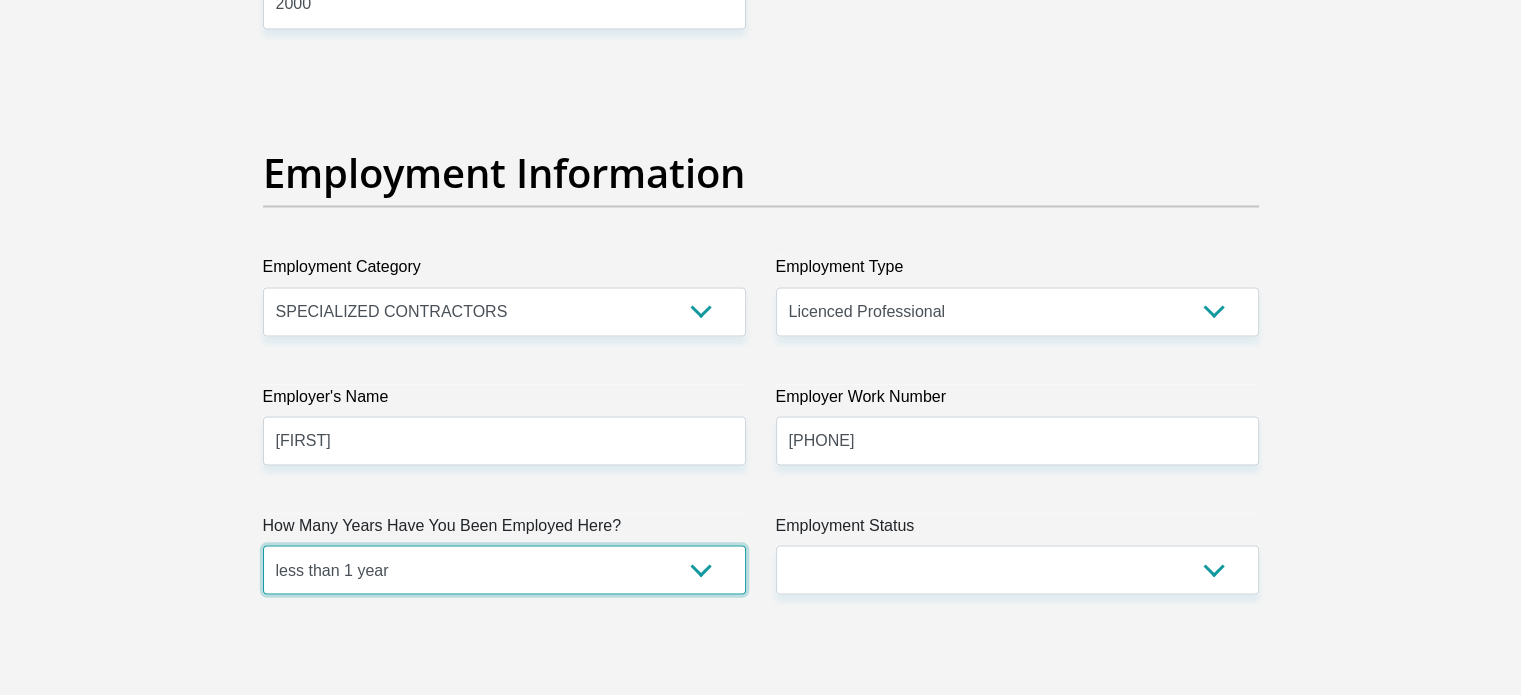 click on "less than 1 year
1-3 years
3-5 years
5+ years" at bounding box center (504, 569) 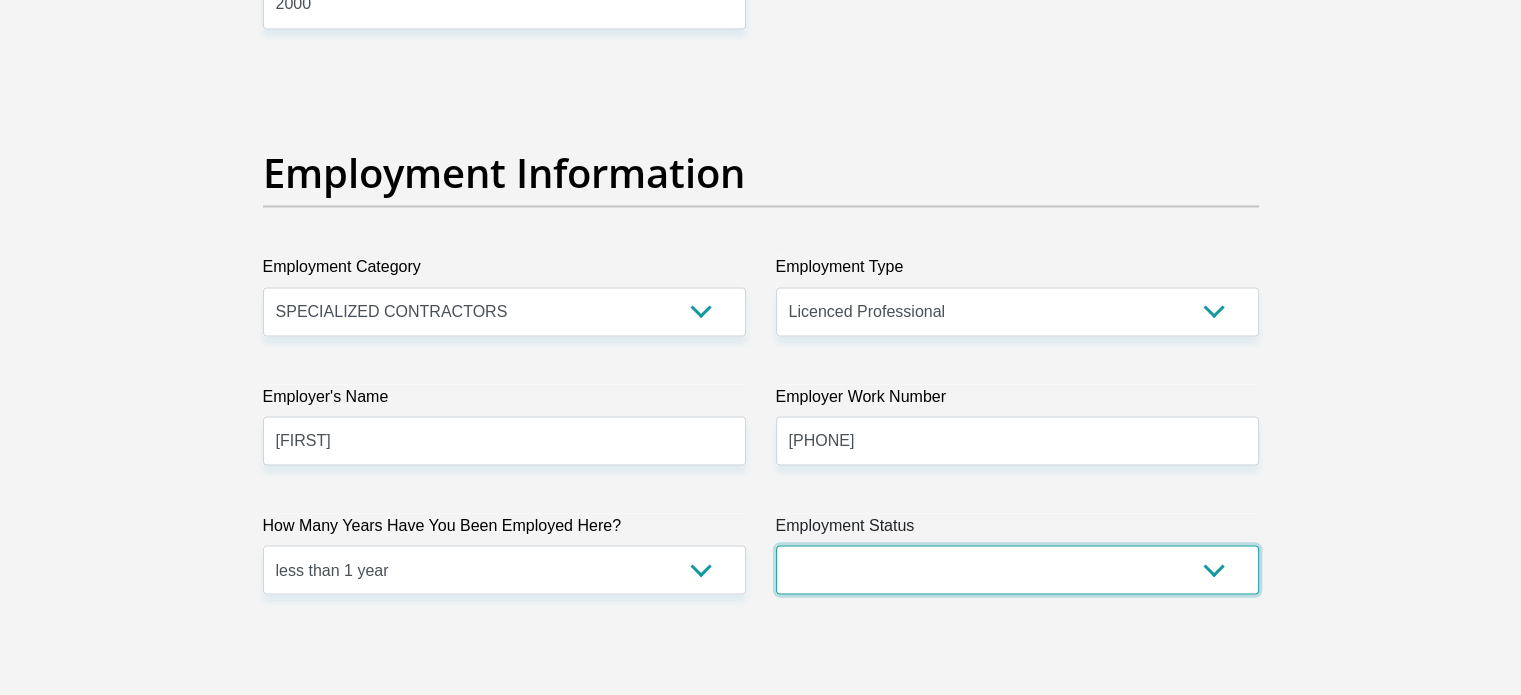 click on "Permanent/Full-time
Part-time/Casual
Contract Worker
Self-Employed
Housewife
Retired
Student
Medically Boarded
Disability
Unemployed" at bounding box center [1017, 569] 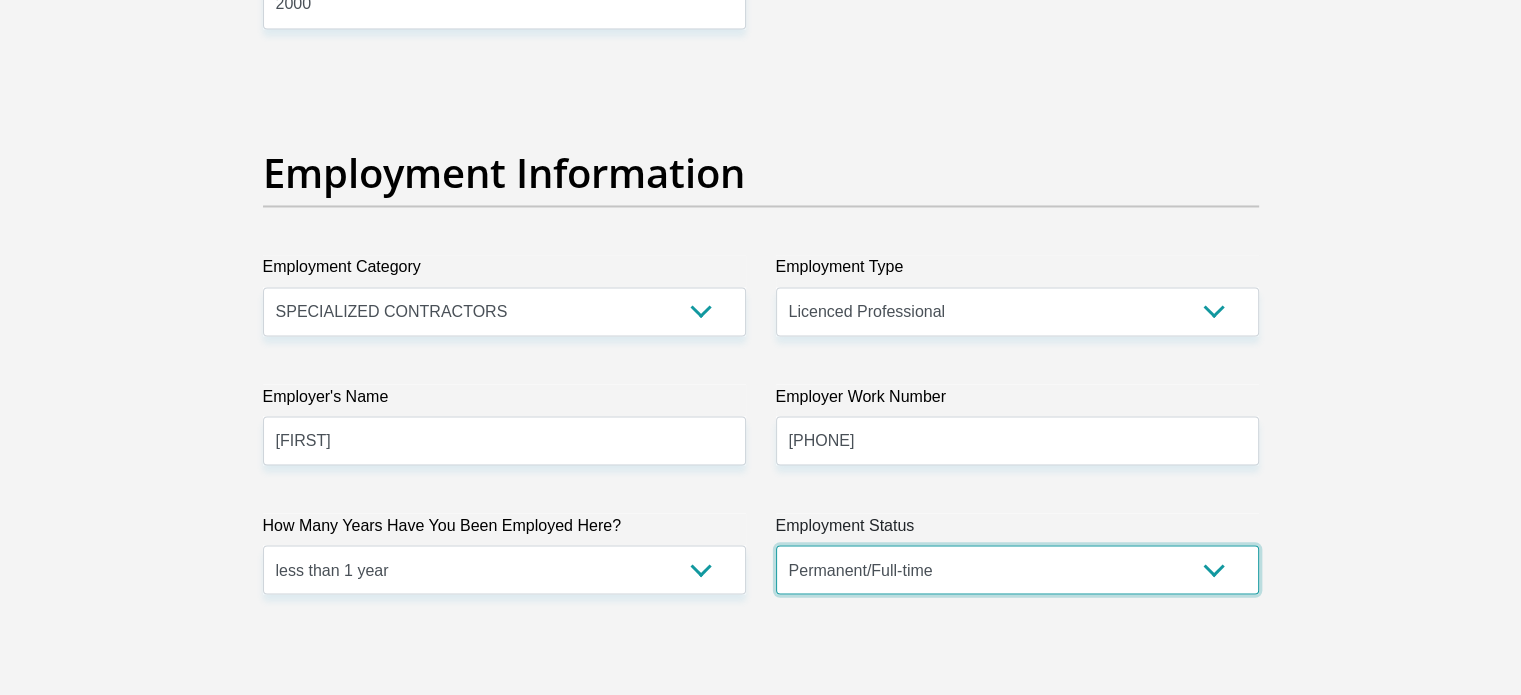click on "Permanent/Full-time
Part-time/Casual
Contract Worker
Self-Employed
Housewife
Retired
Student
Medically Boarded
Disability
Unemployed" at bounding box center (1017, 569) 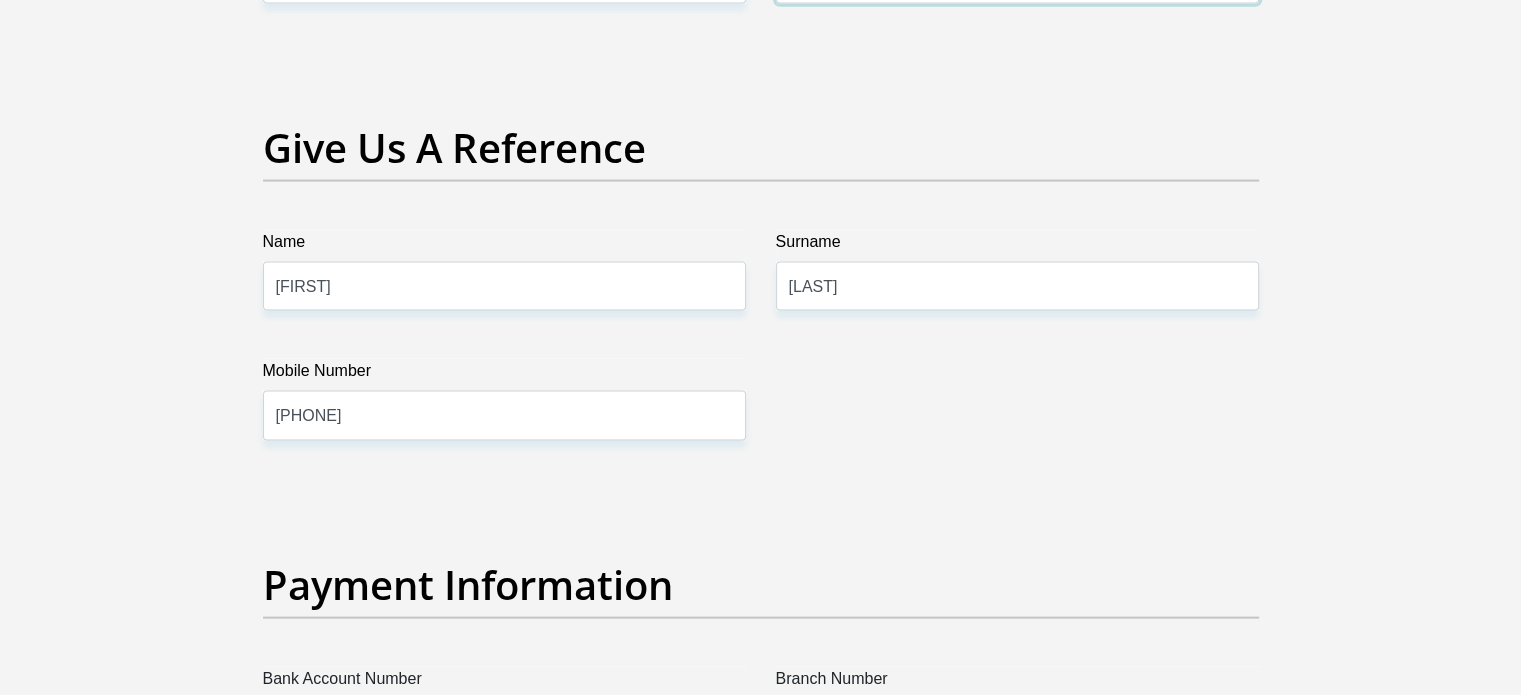 scroll, scrollTop: 4100, scrollLeft: 0, axis: vertical 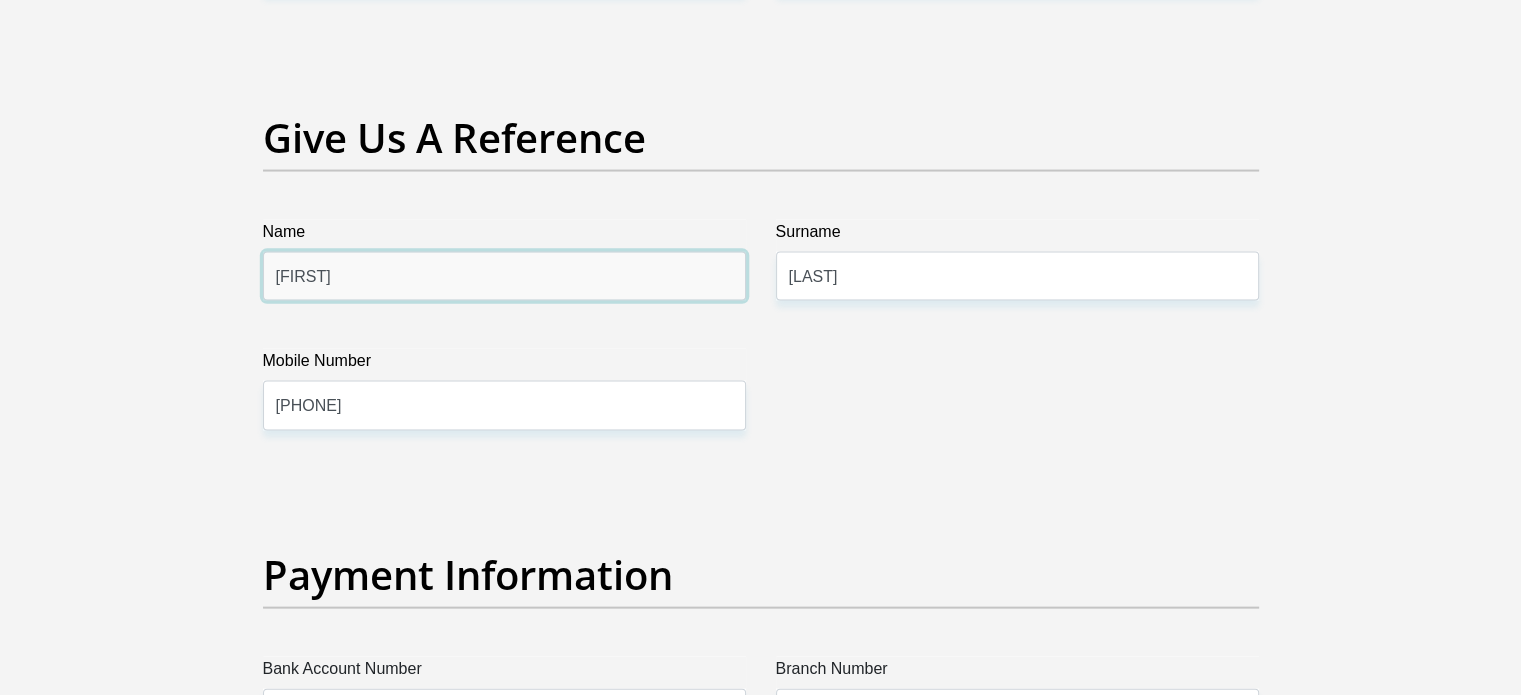 drag, startPoint x: 506, startPoint y: 279, endPoint x: 172, endPoint y: 275, distance: 334.02396 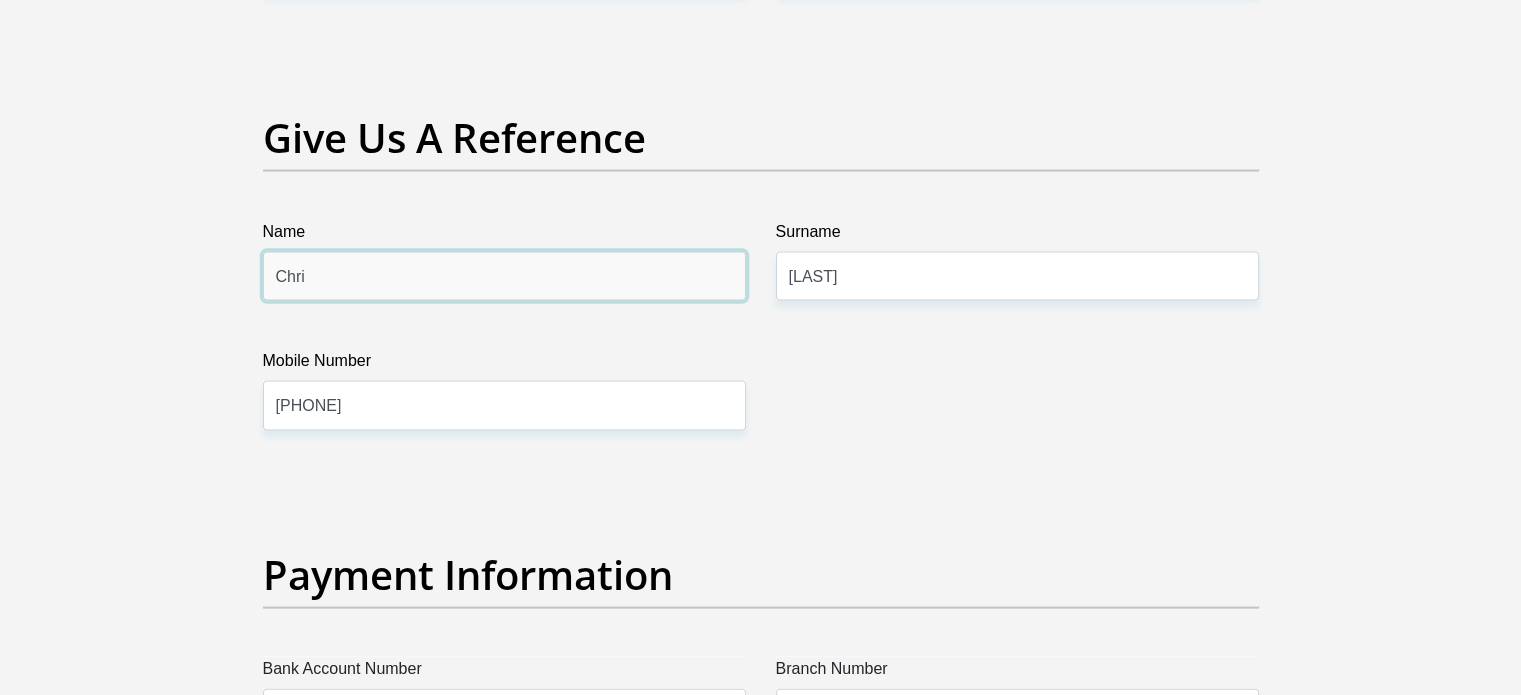 type on "[FIRST]" 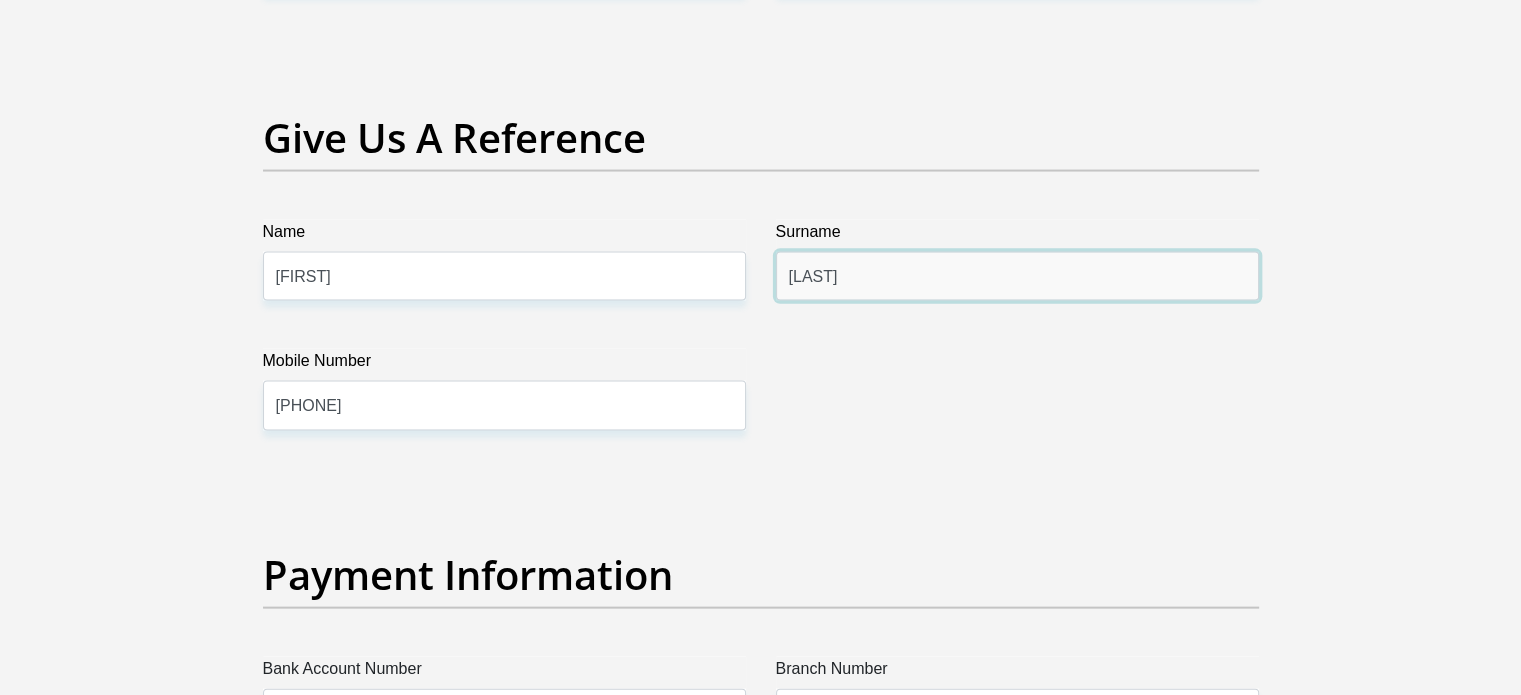 drag, startPoint x: 896, startPoint y: 286, endPoint x: 753, endPoint y: 292, distance: 143.12582 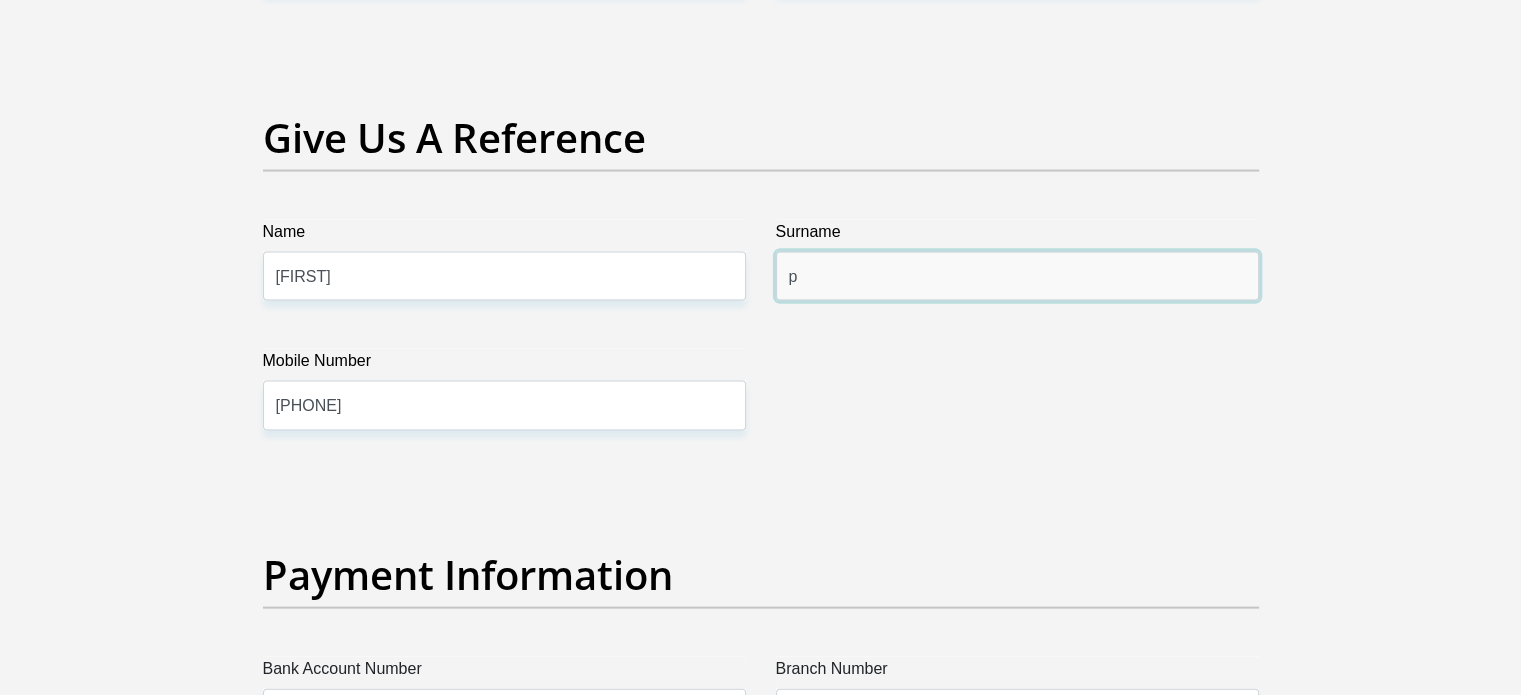 type on "[LAST]" 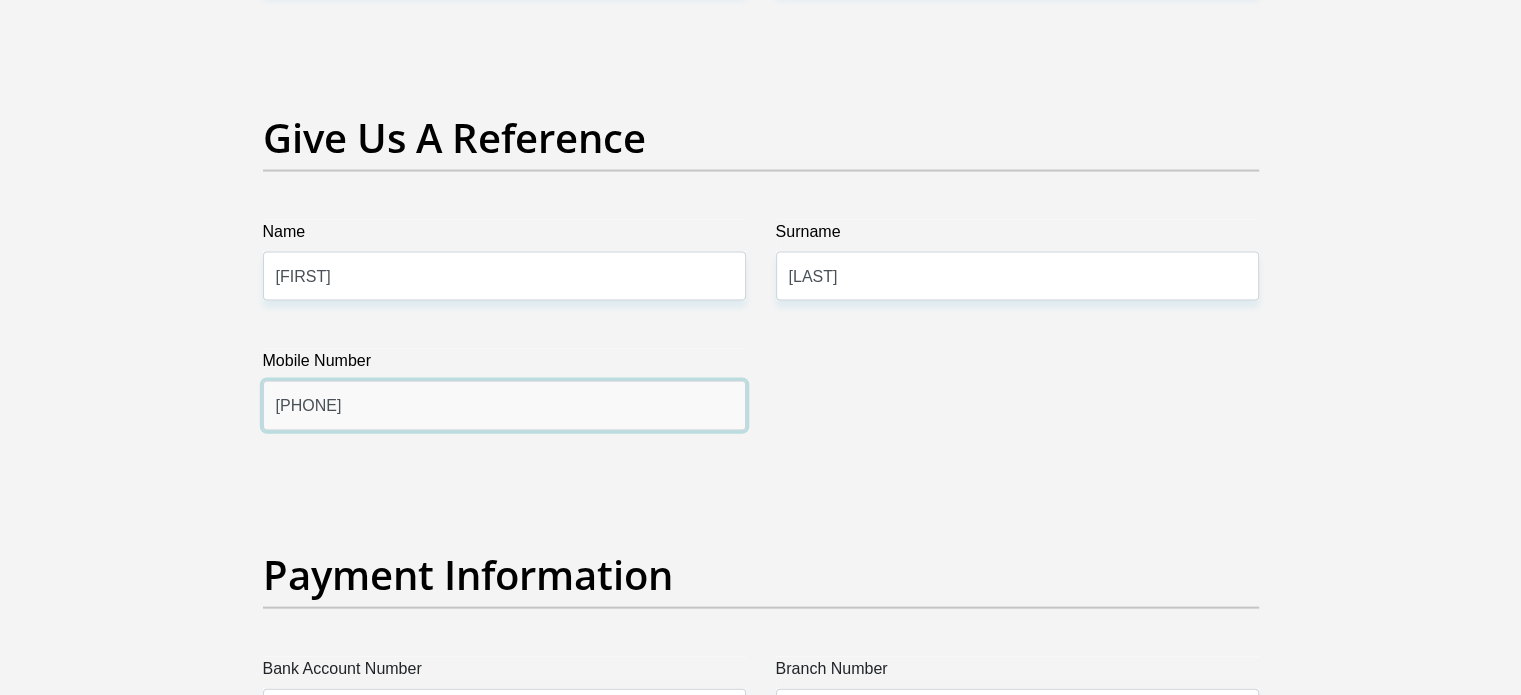 drag, startPoint x: 389, startPoint y: 419, endPoint x: 241, endPoint y: 449, distance: 151.00993 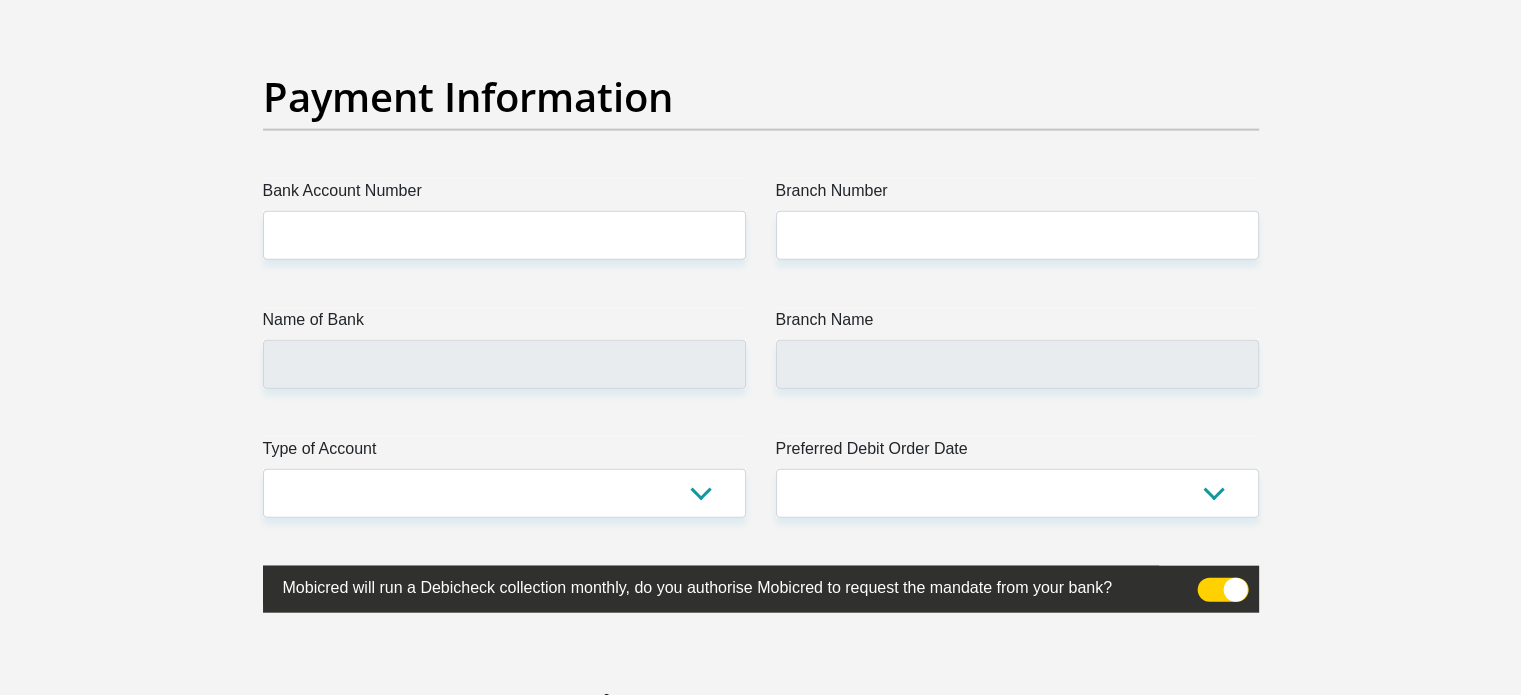 scroll, scrollTop: 4600, scrollLeft: 0, axis: vertical 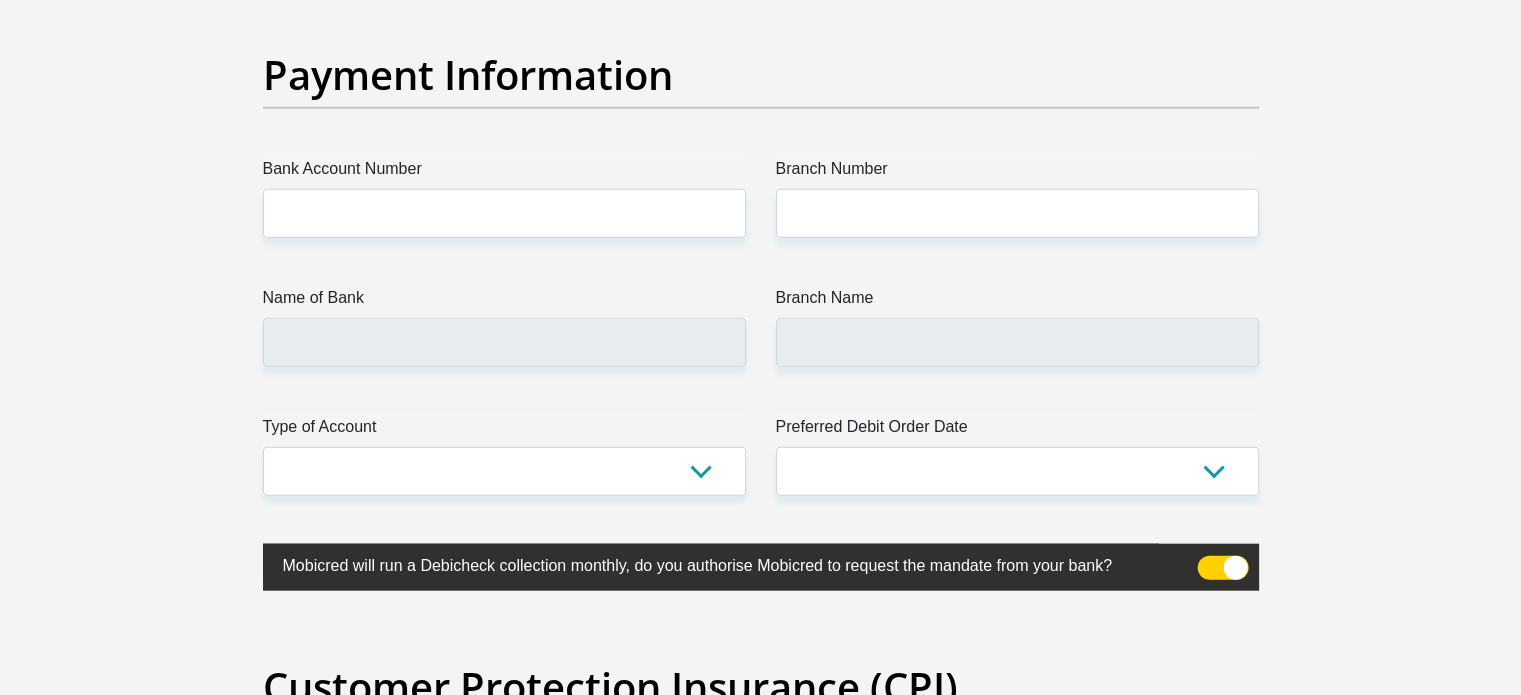 type on "[PHONE]" 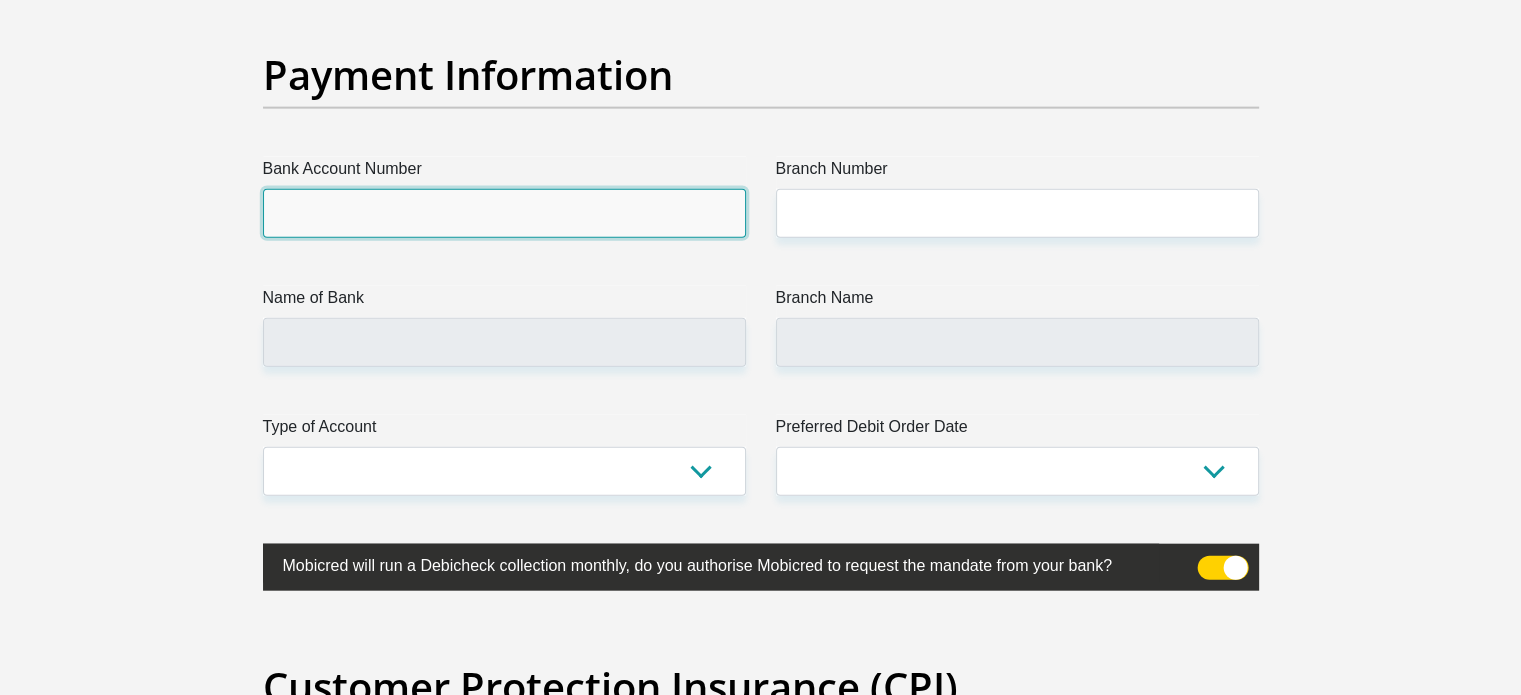 click on "Bank Account Number" at bounding box center [504, 213] 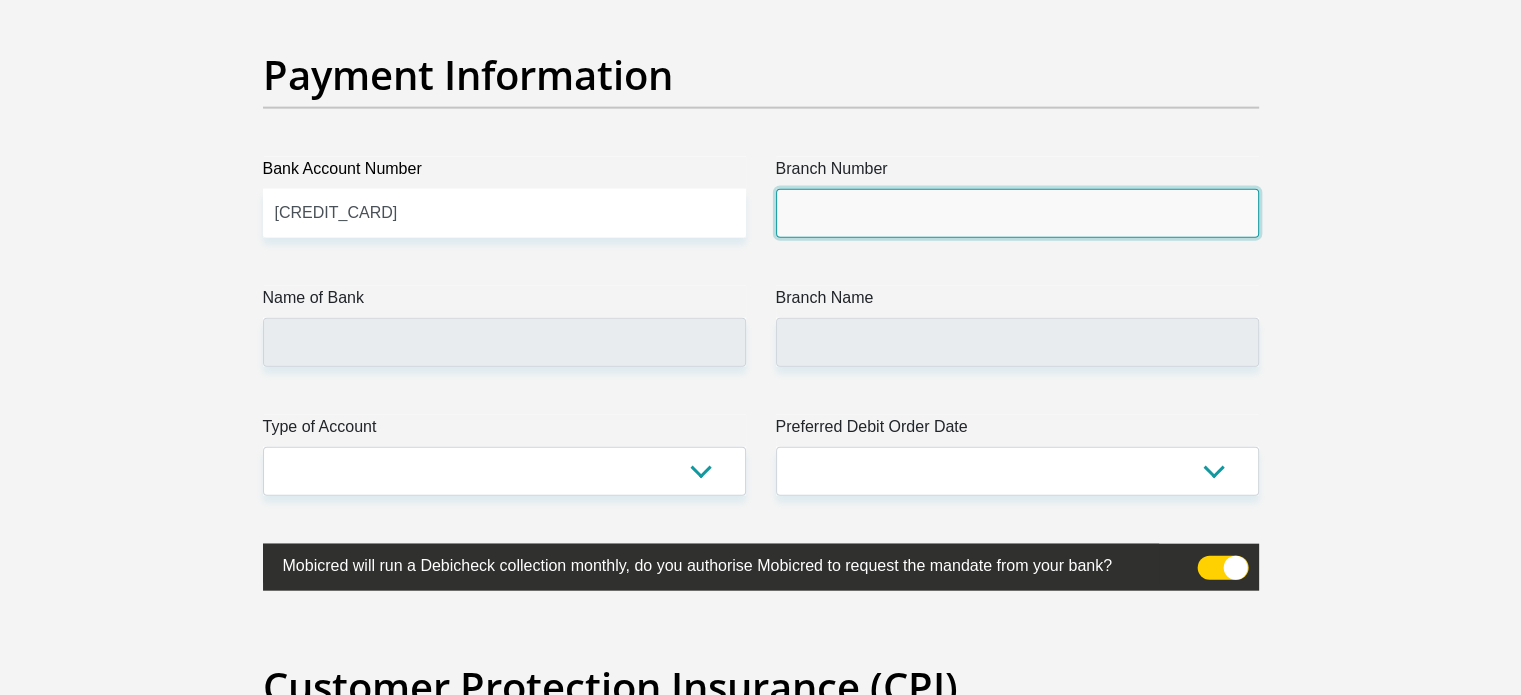click on "Branch Number" at bounding box center (1017, 213) 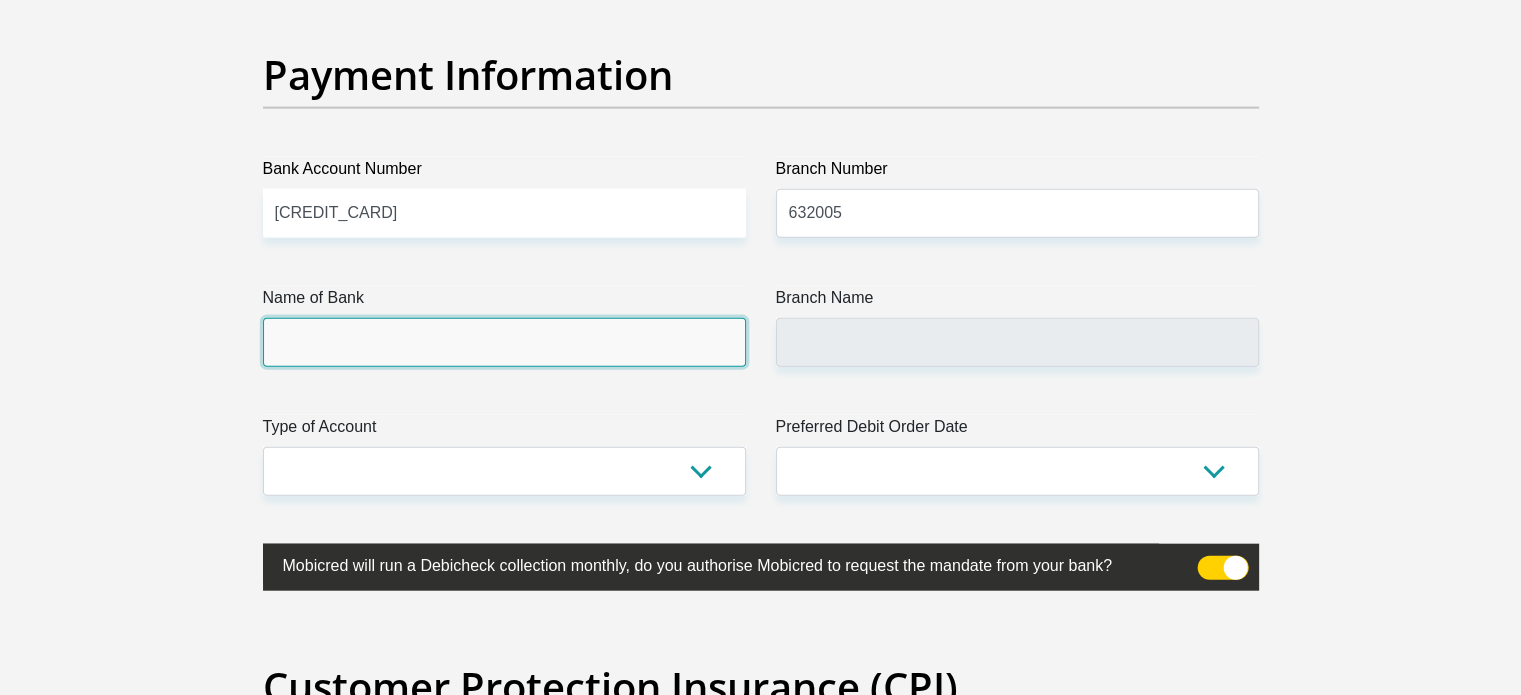 click on "Name of Bank" at bounding box center (504, 342) 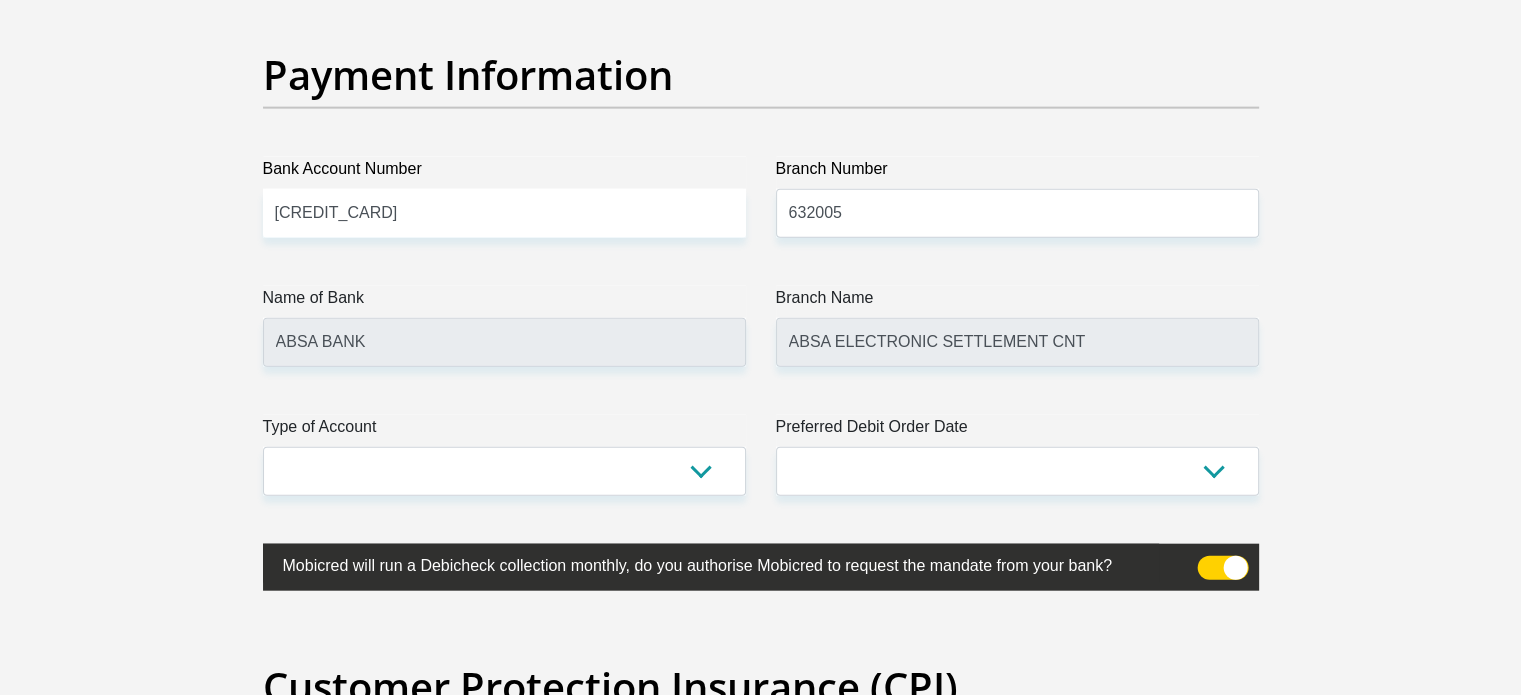 click on "Title
Mr
Ms
Mrs
Dr
Other
First Name
[FIRST]
Surname
[LAST]
ID Number
[ID_NUMBER]
Please input valid ID number
Race
Black
Coloured
Indian
White
Other
Contact Number
[PHONE]
Please input valid contact number
Nationality
South Africa
Afghanistan
Aland Islands  Albania  Algeria" at bounding box center [761, -1033] 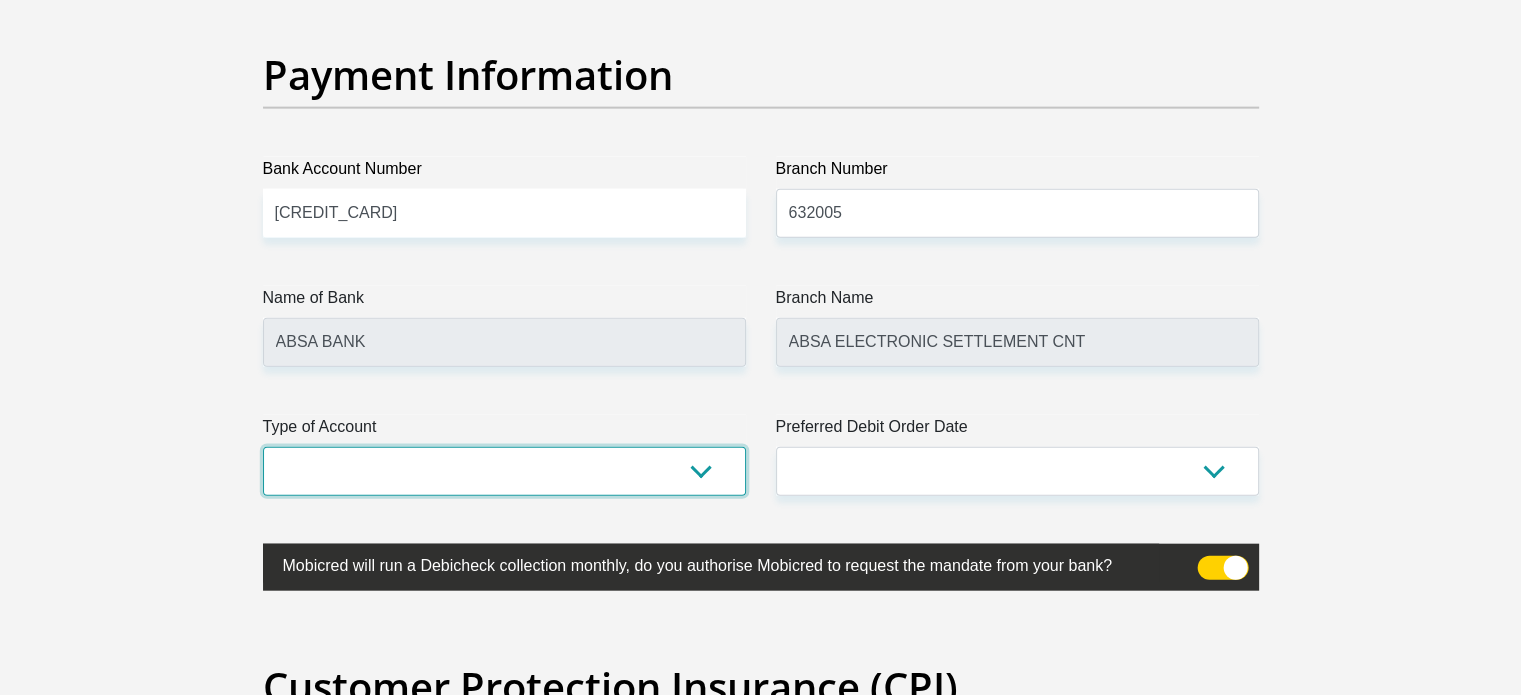 click on "Cheque
Savings" at bounding box center [504, 471] 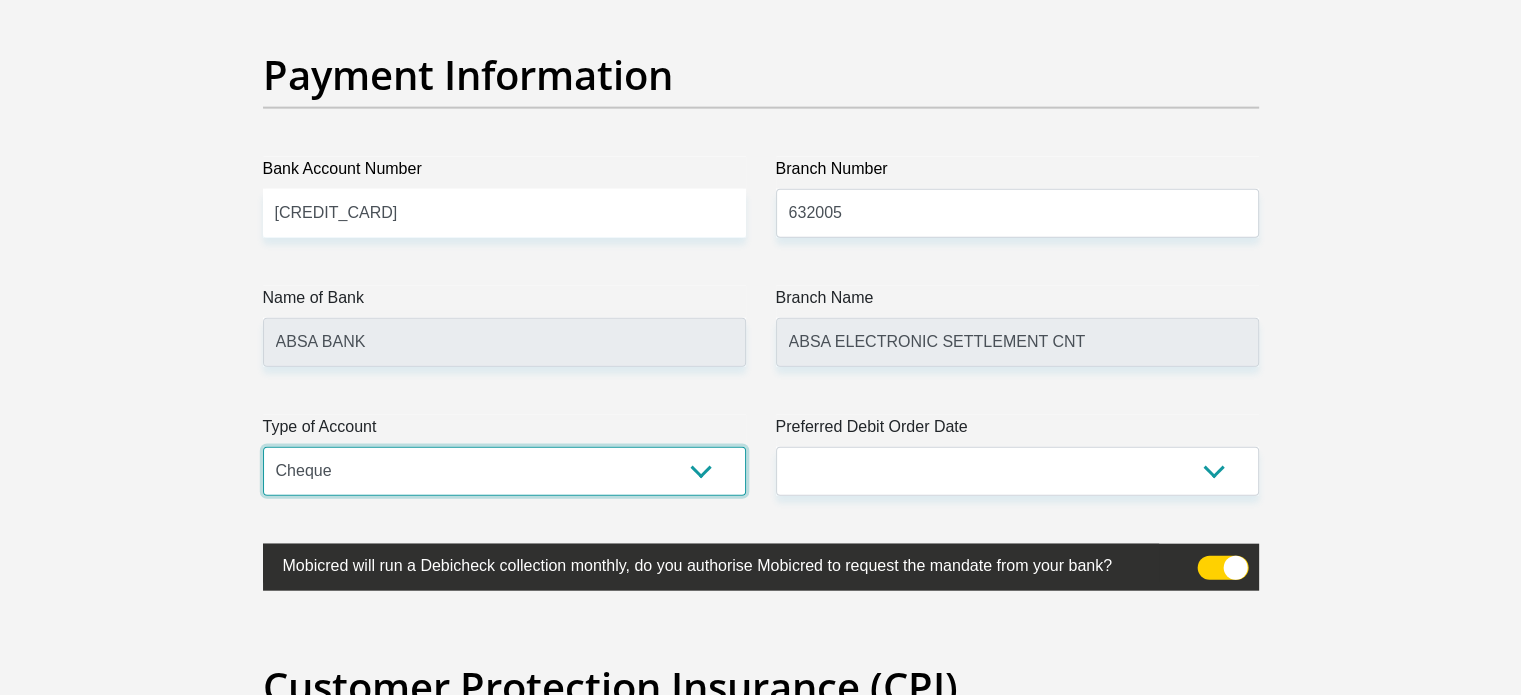 click on "Cheque
Savings" at bounding box center (504, 471) 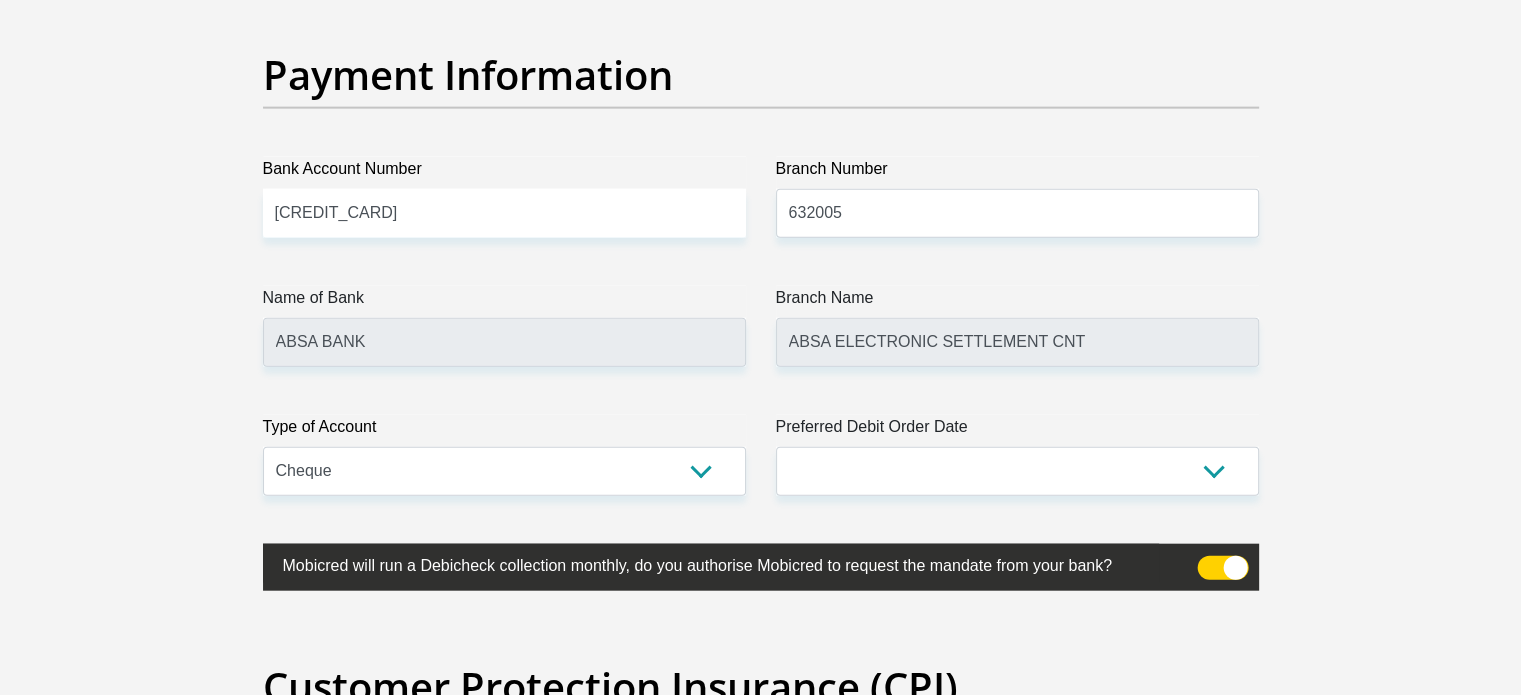 click on "Preferred Debit Order Date" at bounding box center [1017, 431] 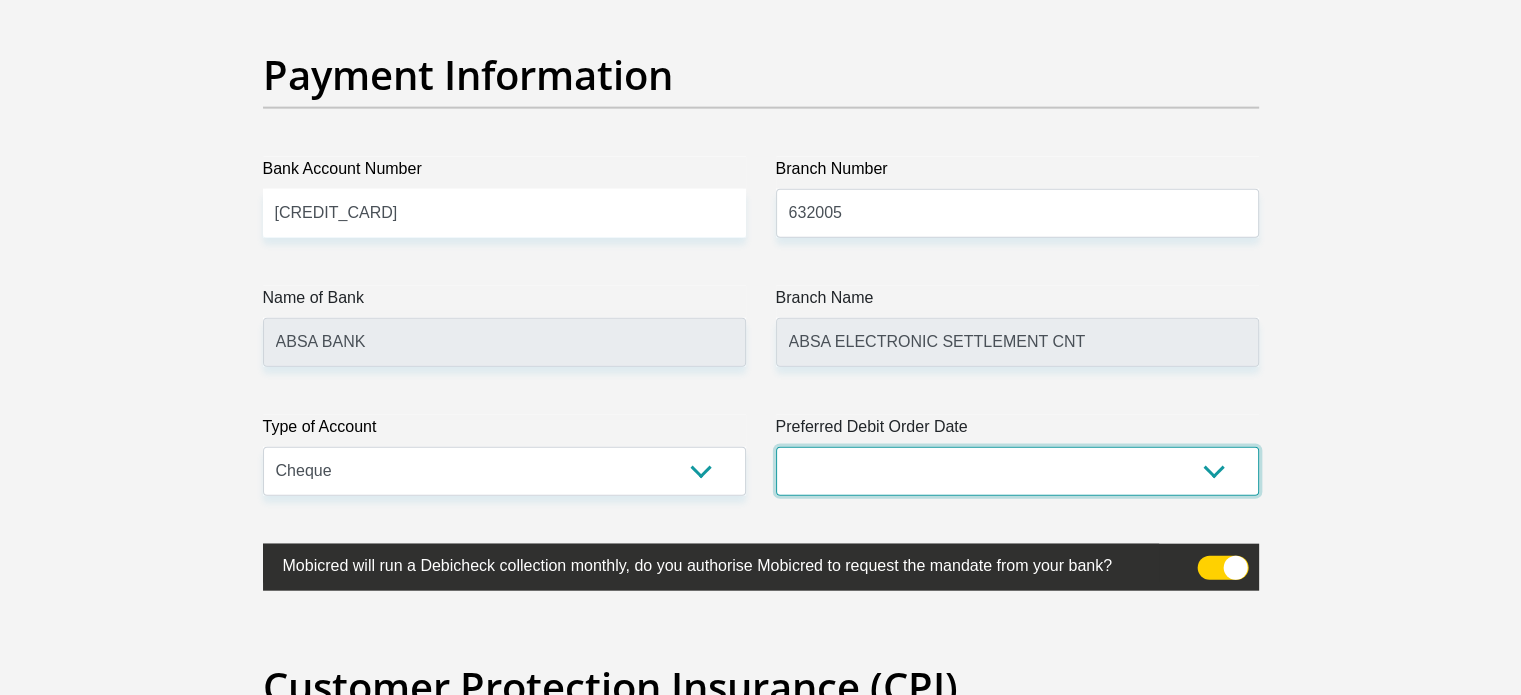 click on "1st
2nd
3rd
4th
5th
7th
18th
19th
20th
21st
22nd
23rd
24th
25th
26th
27th
28th
29th
30th" at bounding box center [1017, 471] 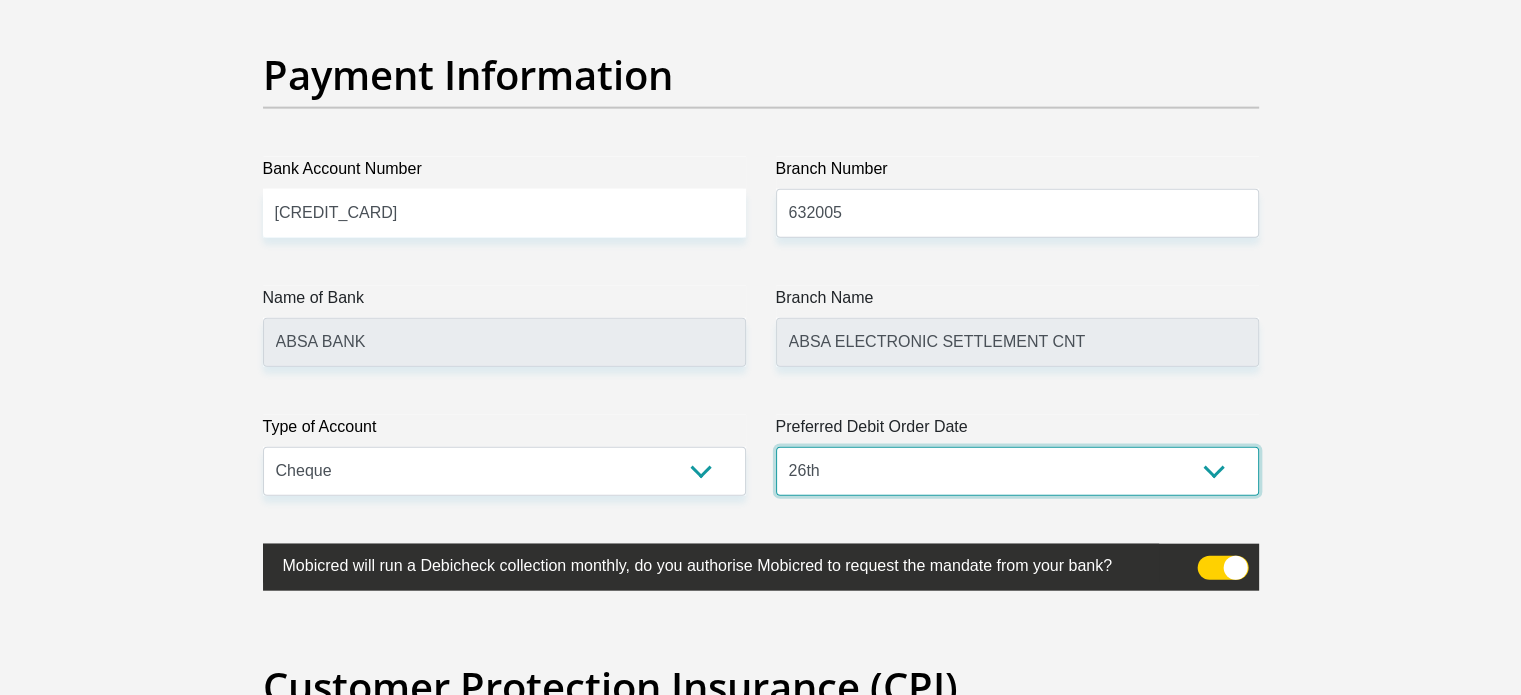 click on "1st
2nd
3rd
4th
5th
7th
18th
19th
20th
21st
22nd
23rd
24th
25th
26th
27th
28th
29th
30th" at bounding box center [1017, 471] 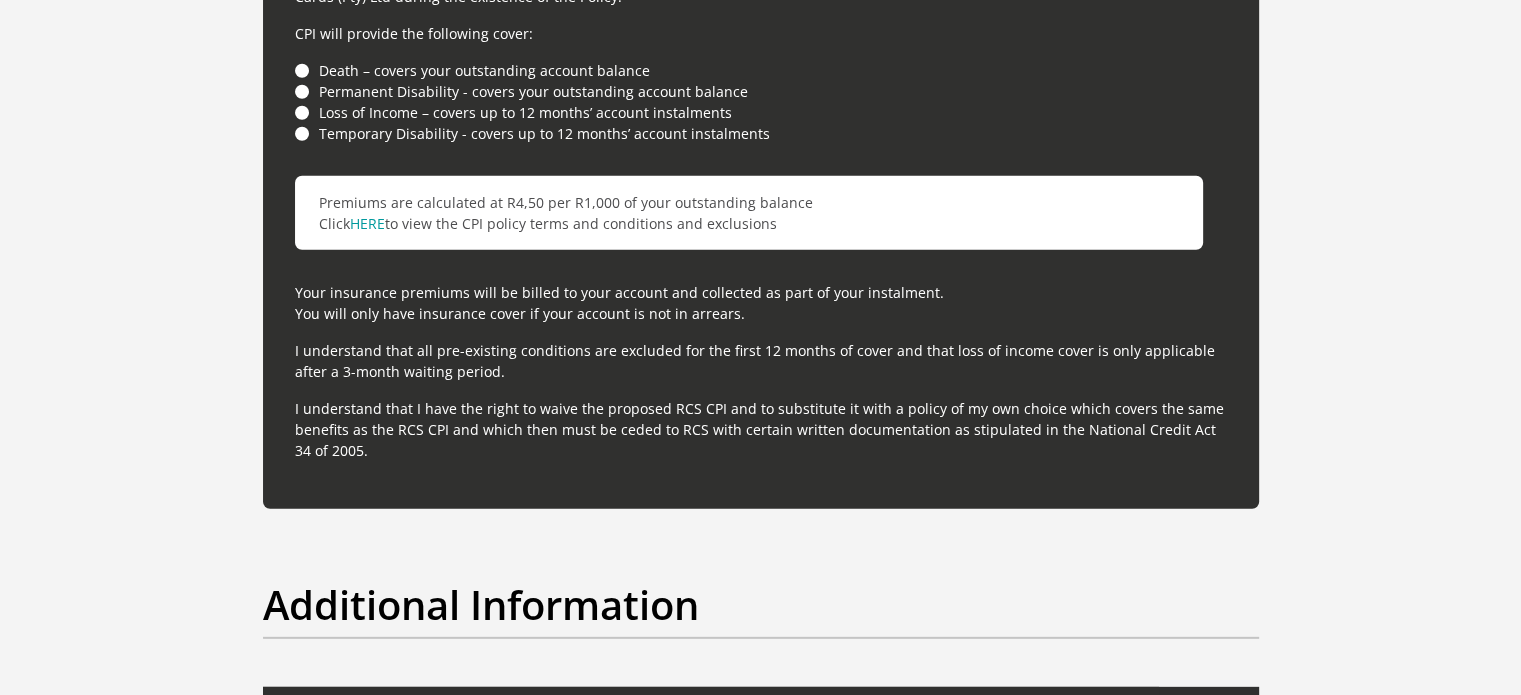 scroll, scrollTop: 5700, scrollLeft: 0, axis: vertical 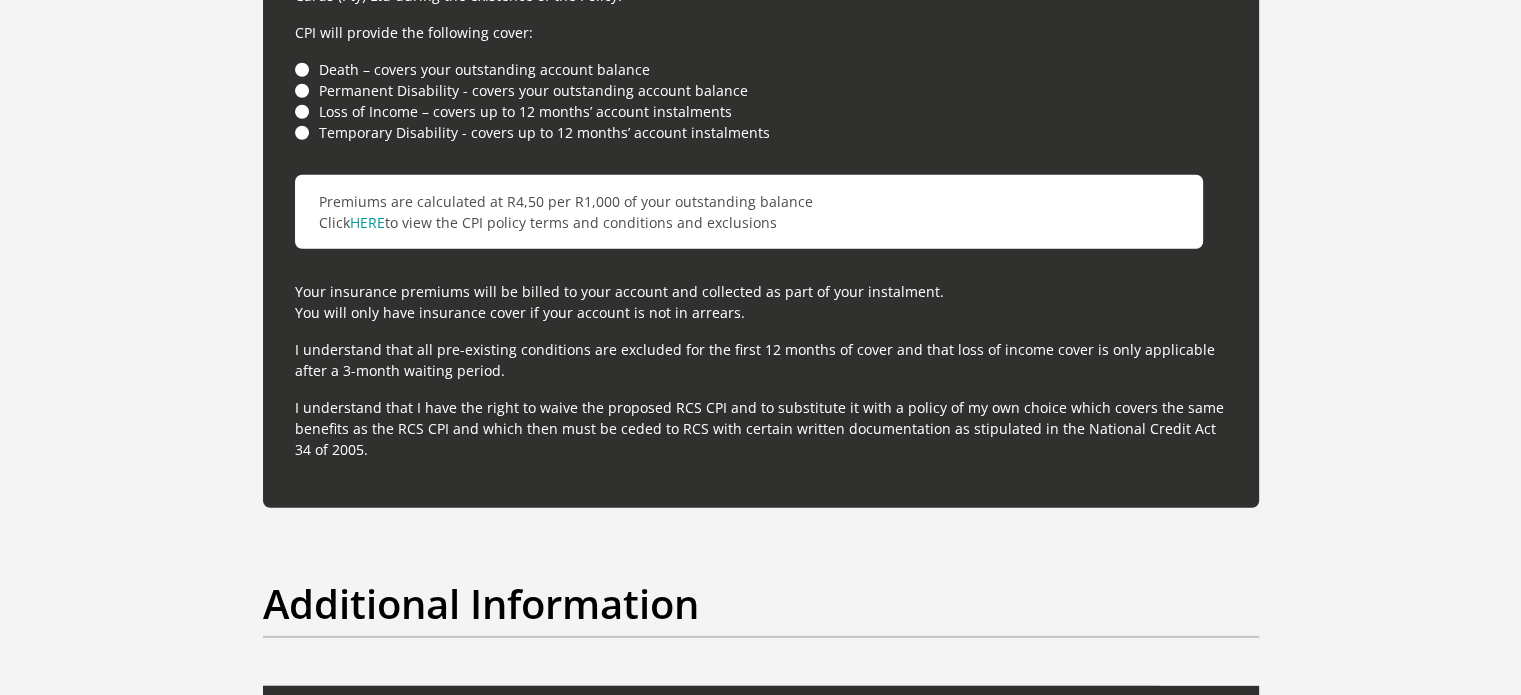 click on "Death – covers your outstanding account balance" at bounding box center (761, 69) 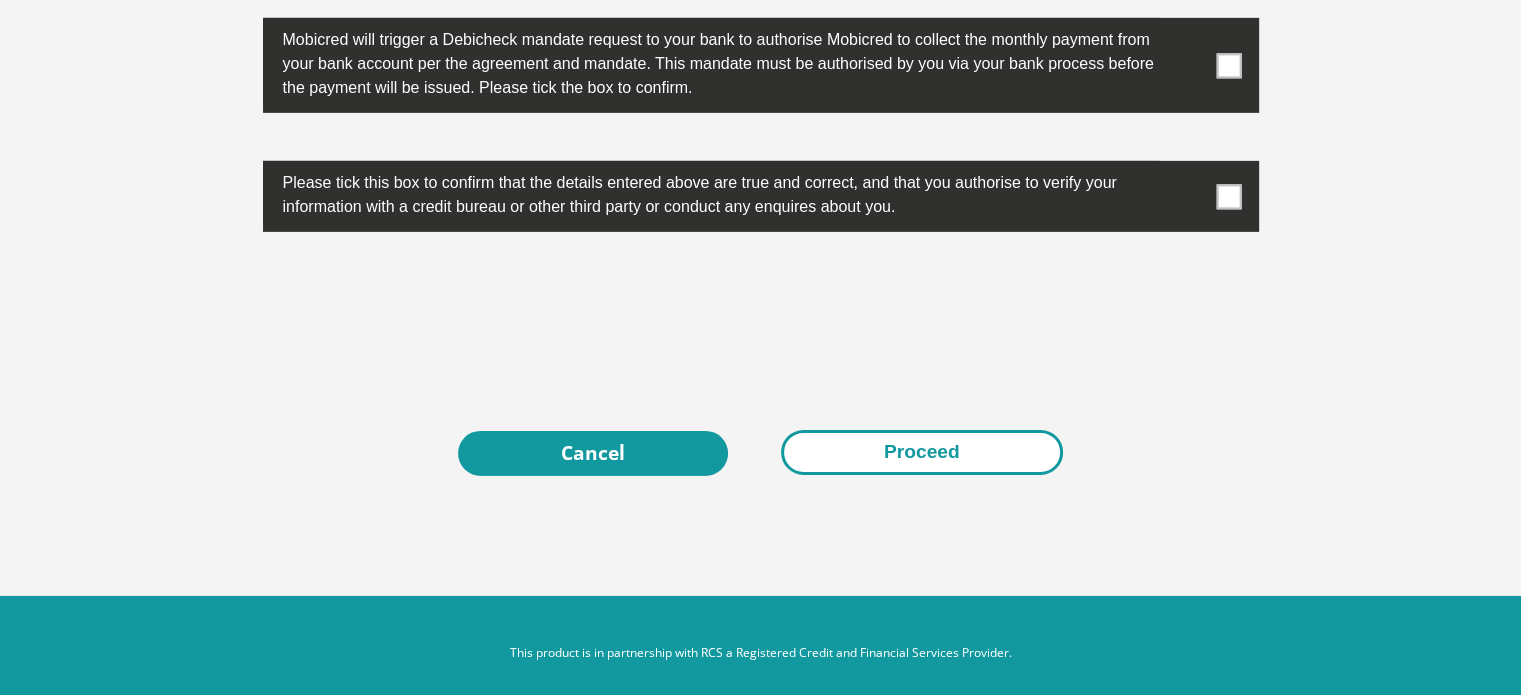 scroll, scrollTop: 6476, scrollLeft: 0, axis: vertical 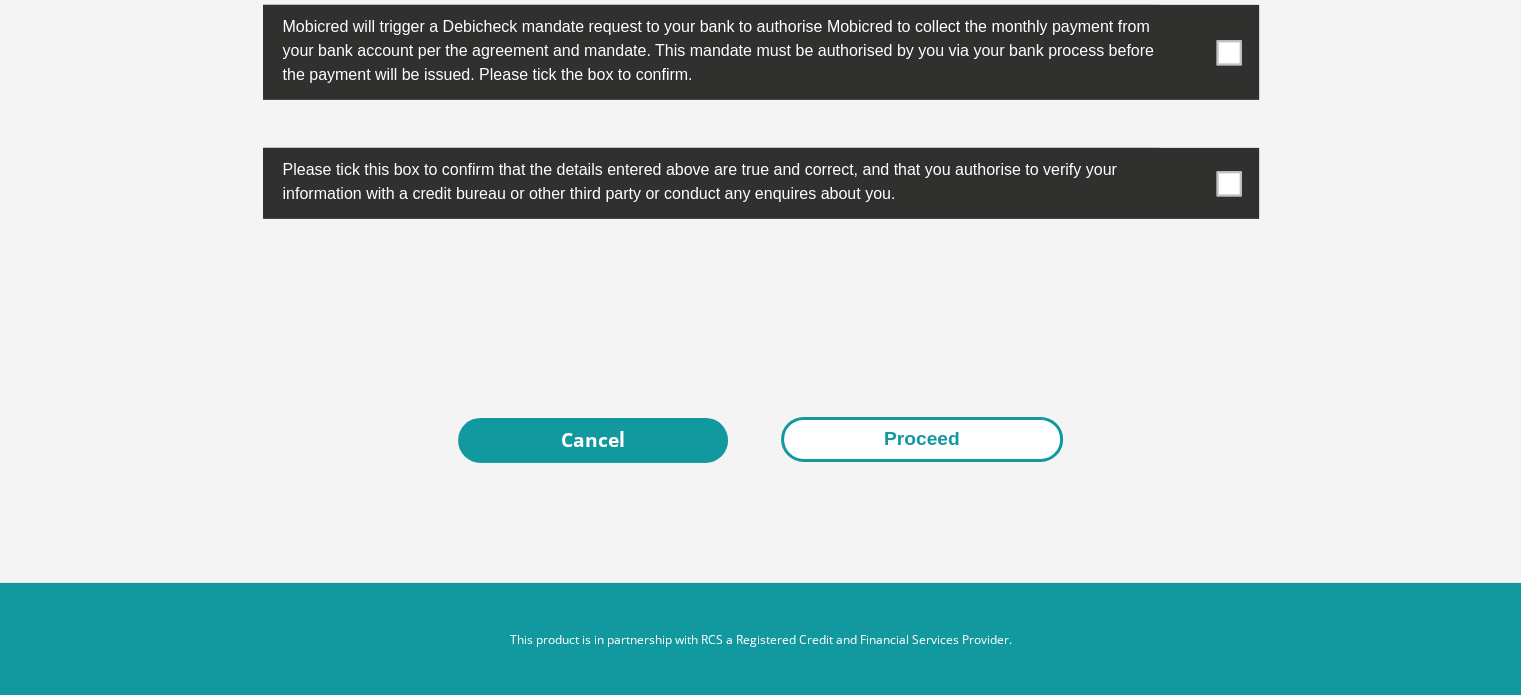 click on "Proceed" at bounding box center (922, 439) 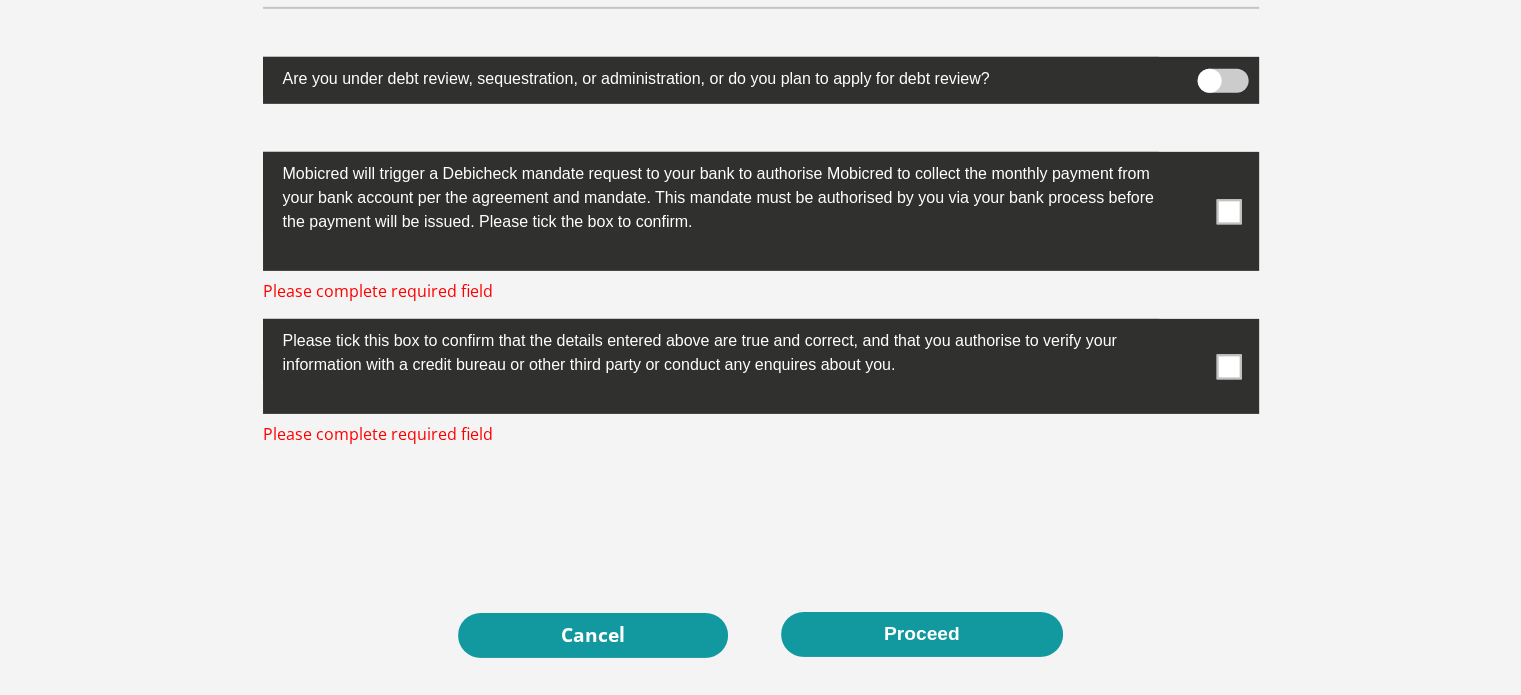click at bounding box center (761, 366) 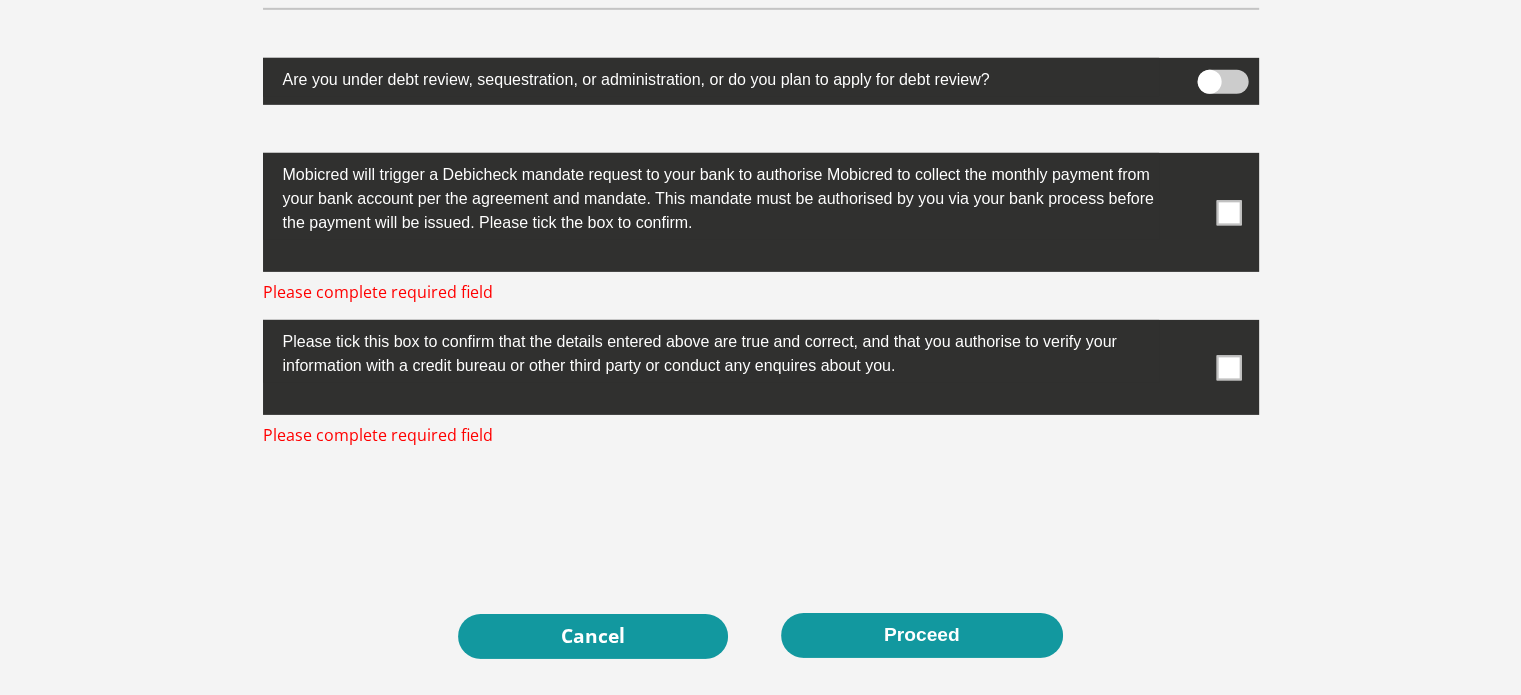 click at bounding box center [1189, 325] 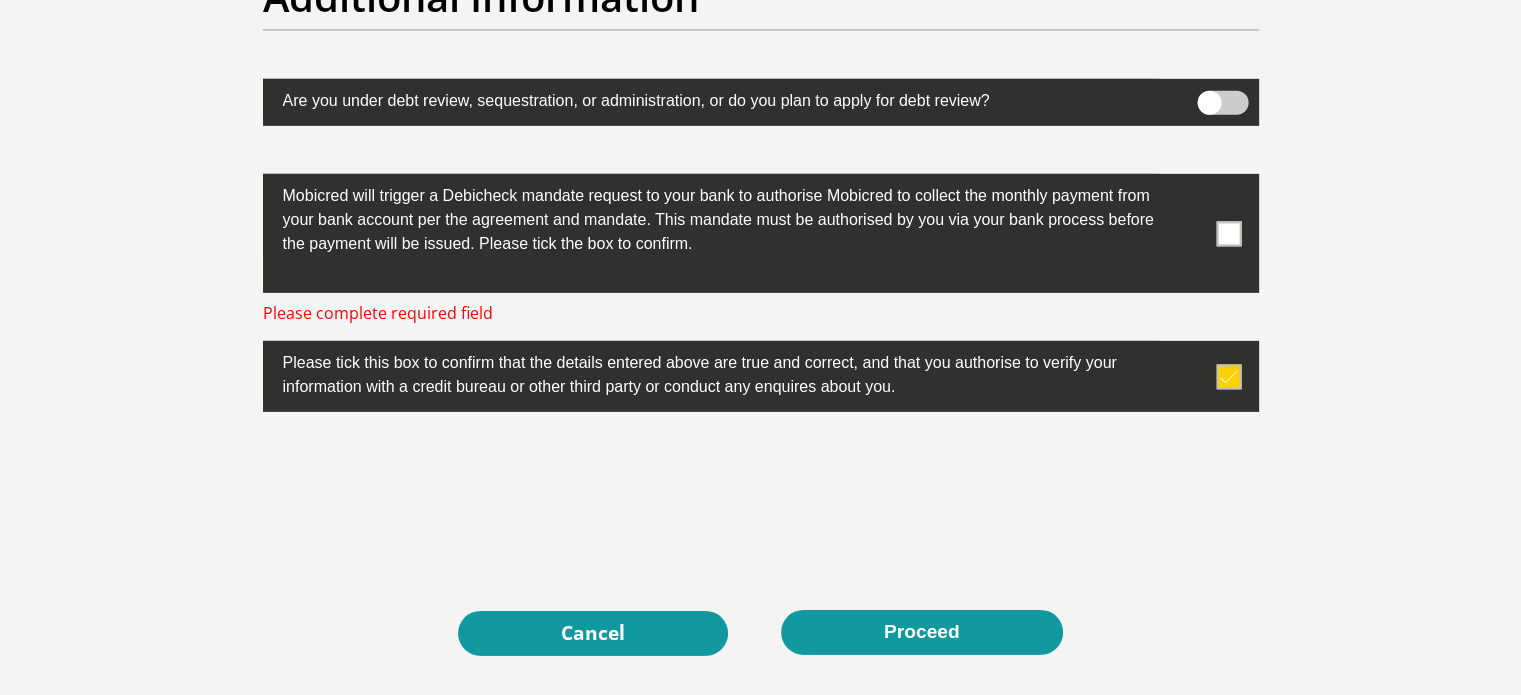scroll, scrollTop: 6304, scrollLeft: 0, axis: vertical 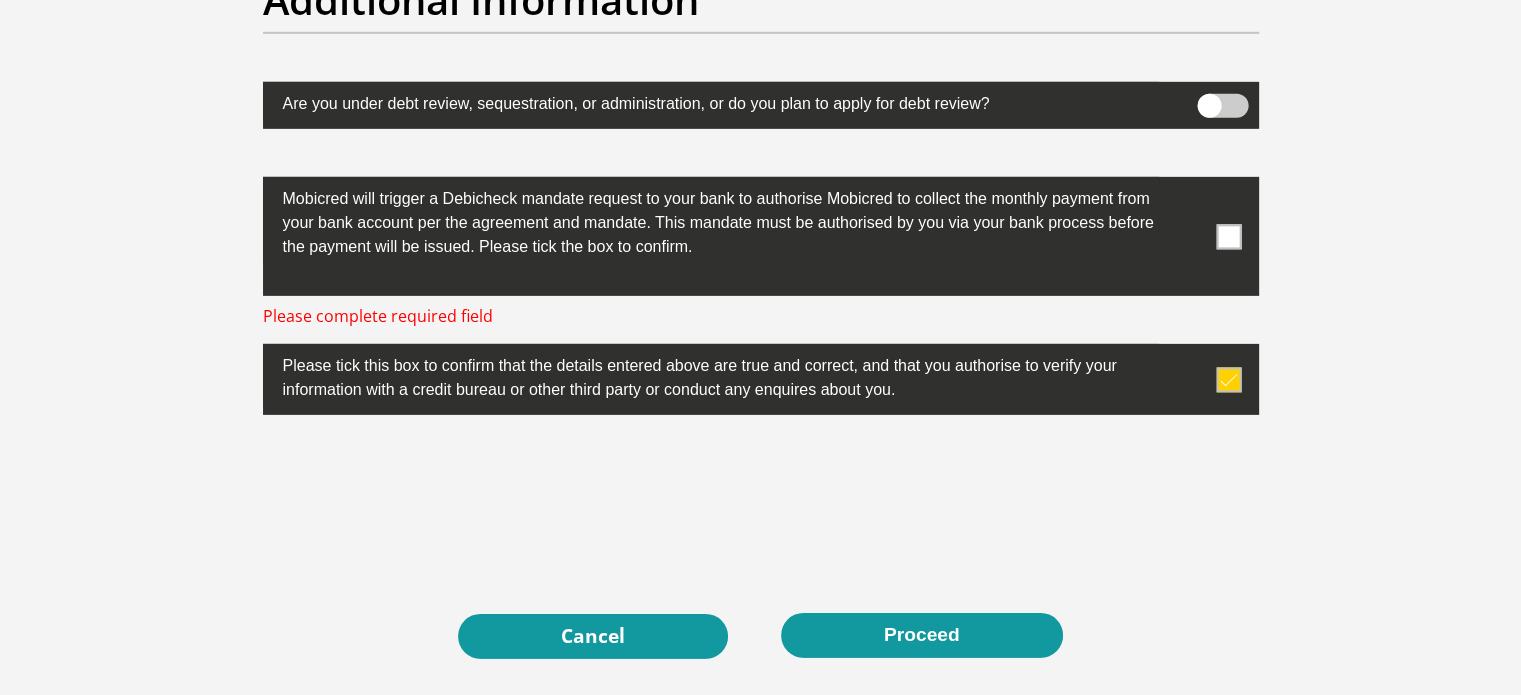 click at bounding box center [1228, 236] 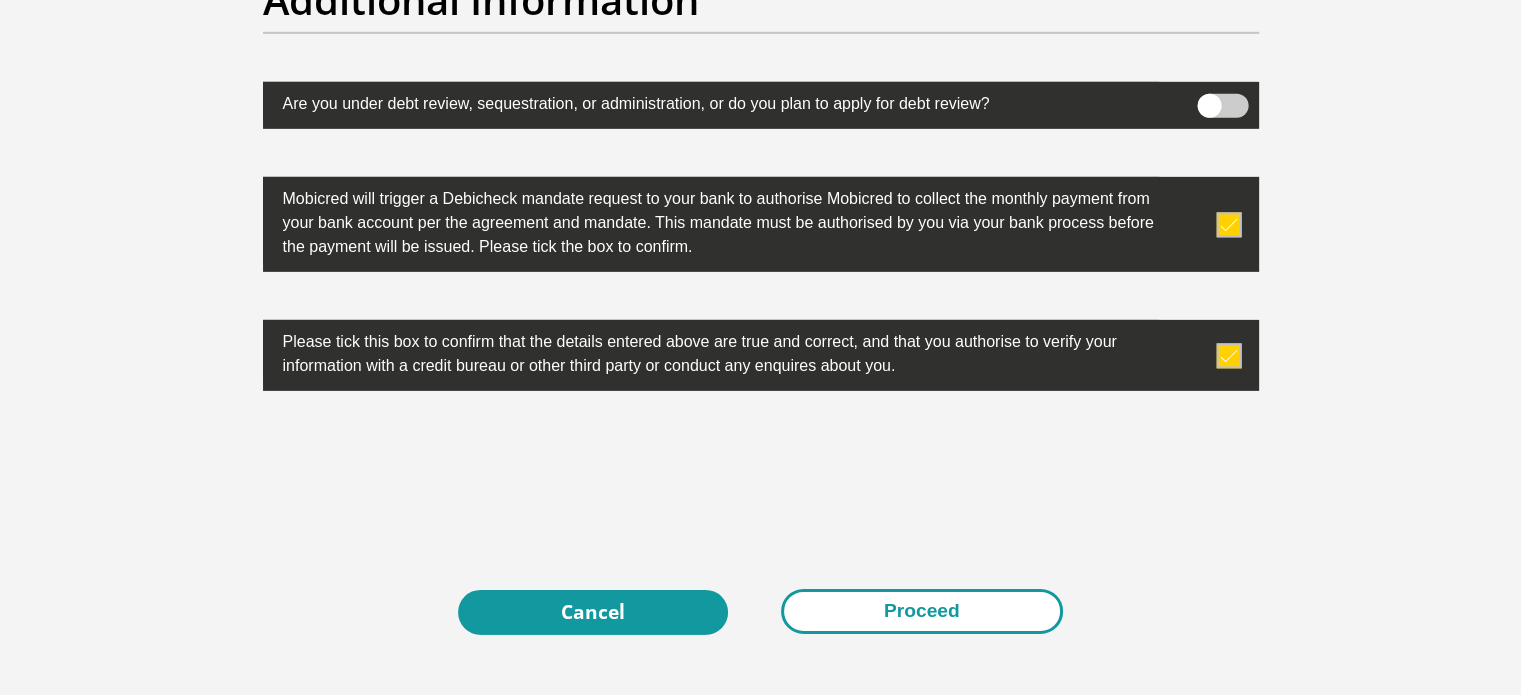 click on "Proceed" at bounding box center [922, 611] 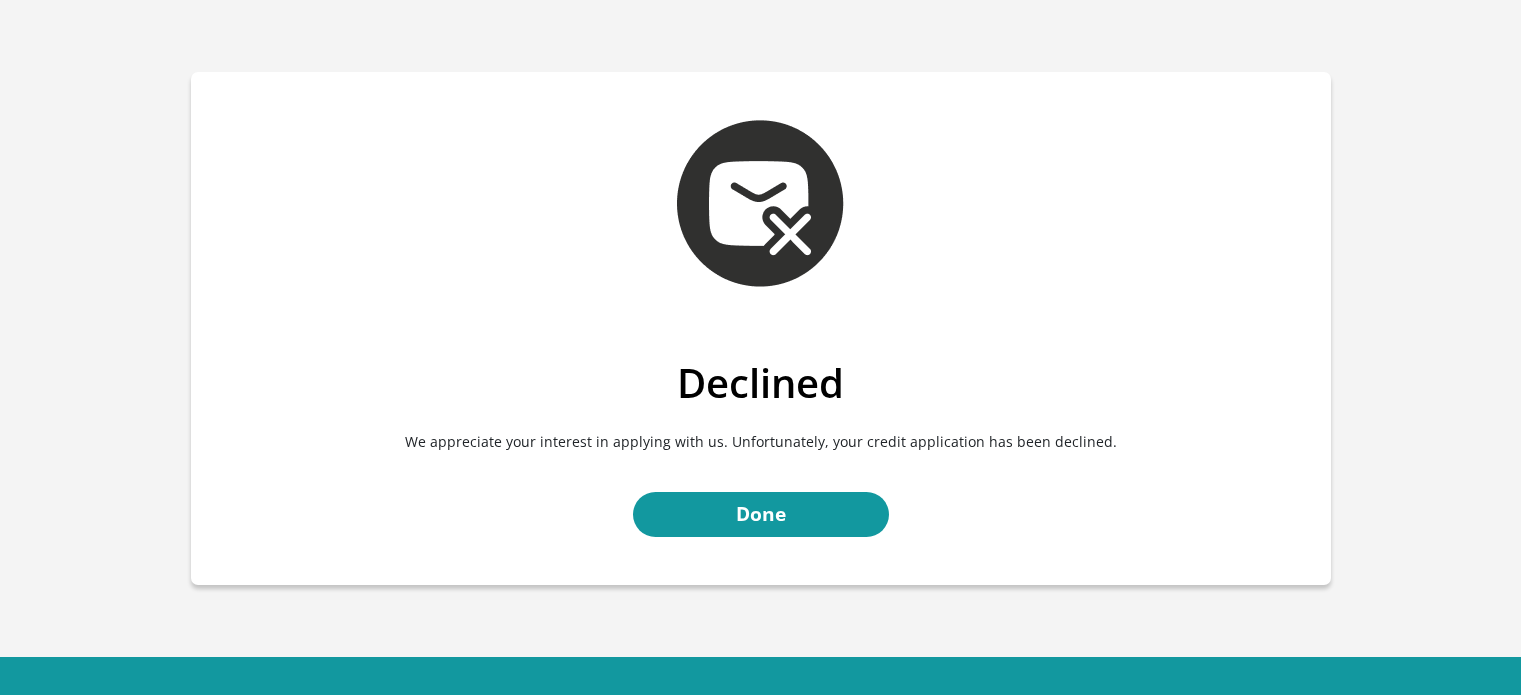 scroll, scrollTop: 0, scrollLeft: 0, axis: both 